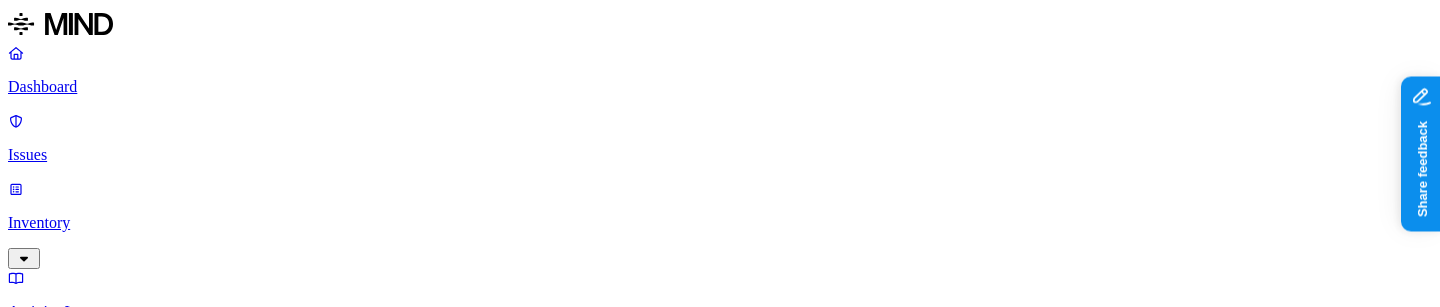 scroll, scrollTop: 0, scrollLeft: 0, axis: both 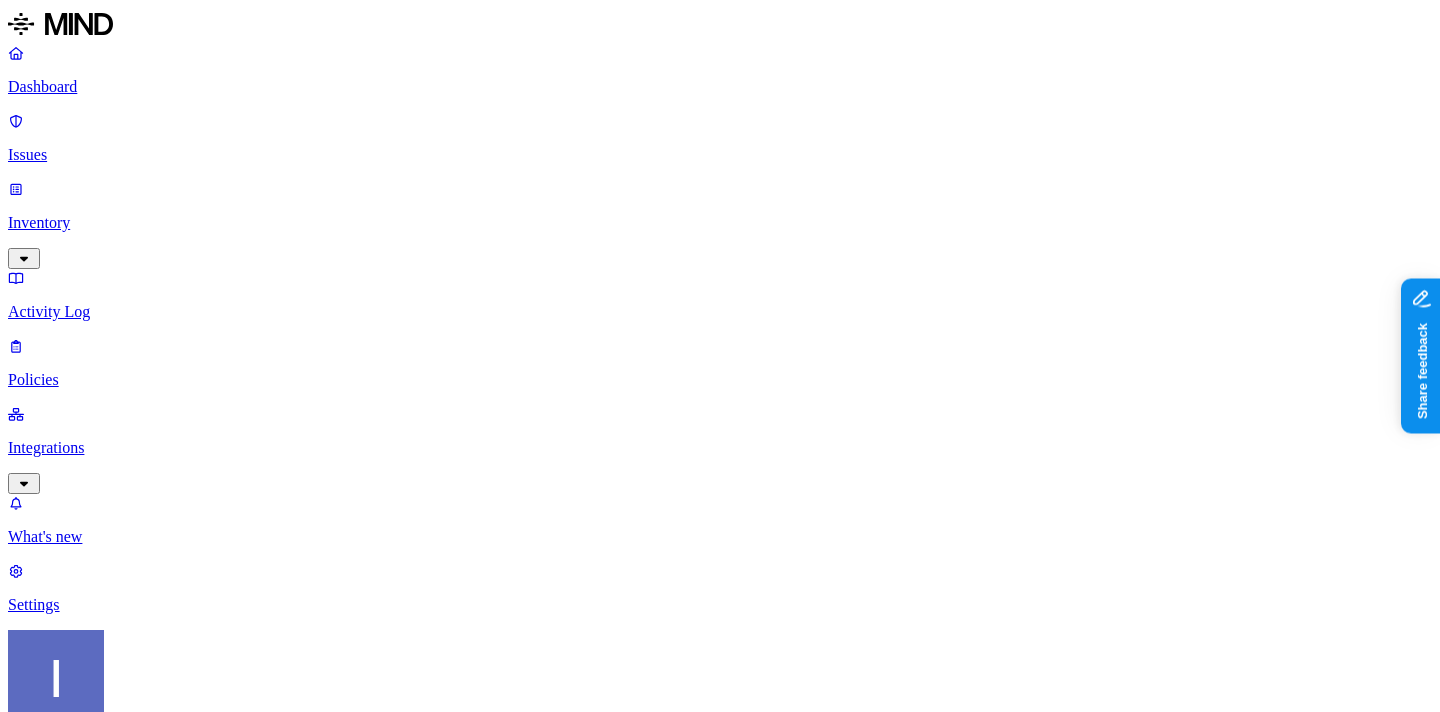click on "Dashboard Issues Inventory Activity Log Policies Integrations What's new 1 Settings [FIRST] [LAST] APTIM Policies Create Policy Environment Severity Risk category 20 Rules Active Name Environment Active issues Risk category Secret shared with external user Cloud 18 Exposure Valid key detected in resource Cloud 81 Exposure [SSN] shared with external user Cloud 30 Exposure CUI shared with external user Cloud 7 Exposure [CREDIT CARD] shared with external user Cloud 1 Exposure Suspicious downloads by a risky user Cloud 0 Insider threat Suspicious file deletions by a risky user Cloud 0 Insider threat Resource shared externally by risky user Cloud 0 Exposure [SSN] detected in resource Cloud 7712 Exposure Suspicious downloads of sensitive data by a user Cloud 103 Insider threat Other Upload Endpoint 0 Exfiltration [PII] data shared with external user Cloud 26301 Exposure Suspicious downloads by a user Cloud 581 Insider threat Suspicious file deletions by a user Cloud 419 Insider threat [PCI] upload to the web" at bounding box center (720, 1072) 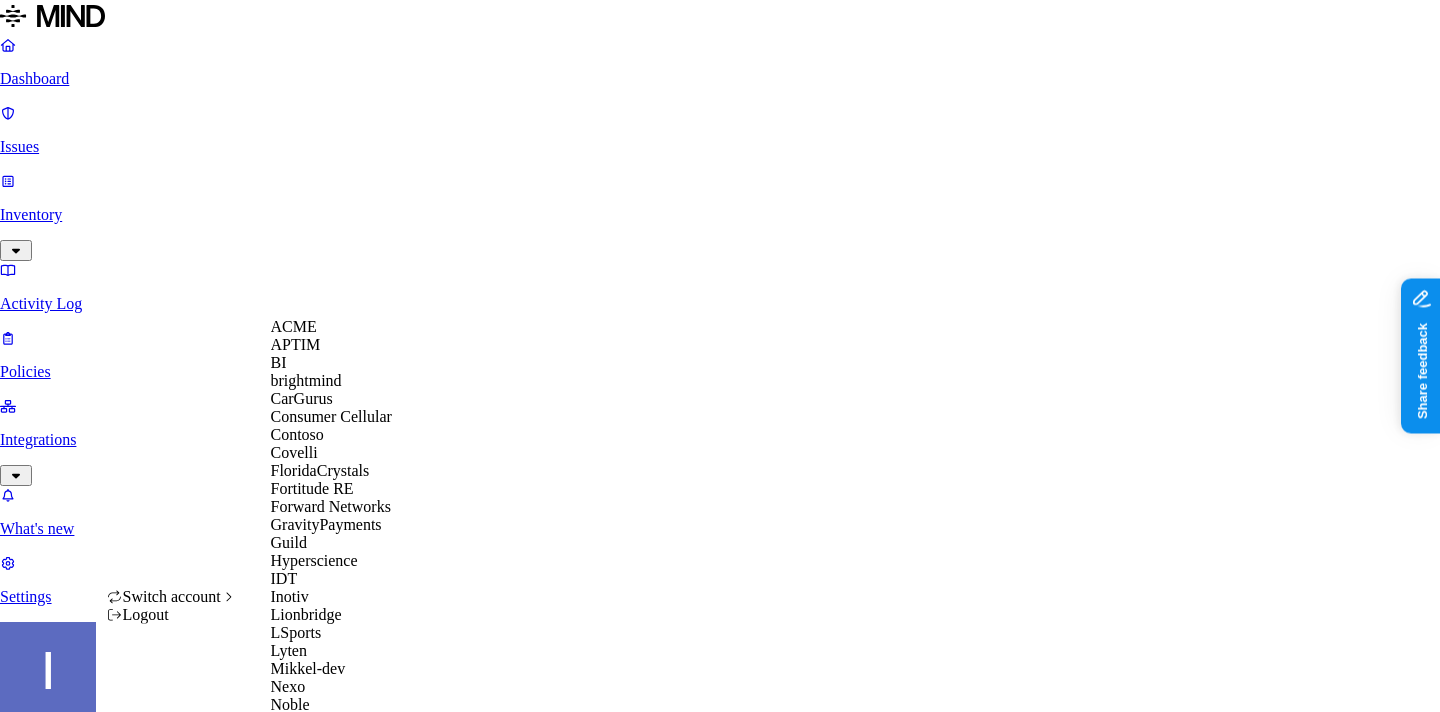 scroll, scrollTop: 0, scrollLeft: 0, axis: both 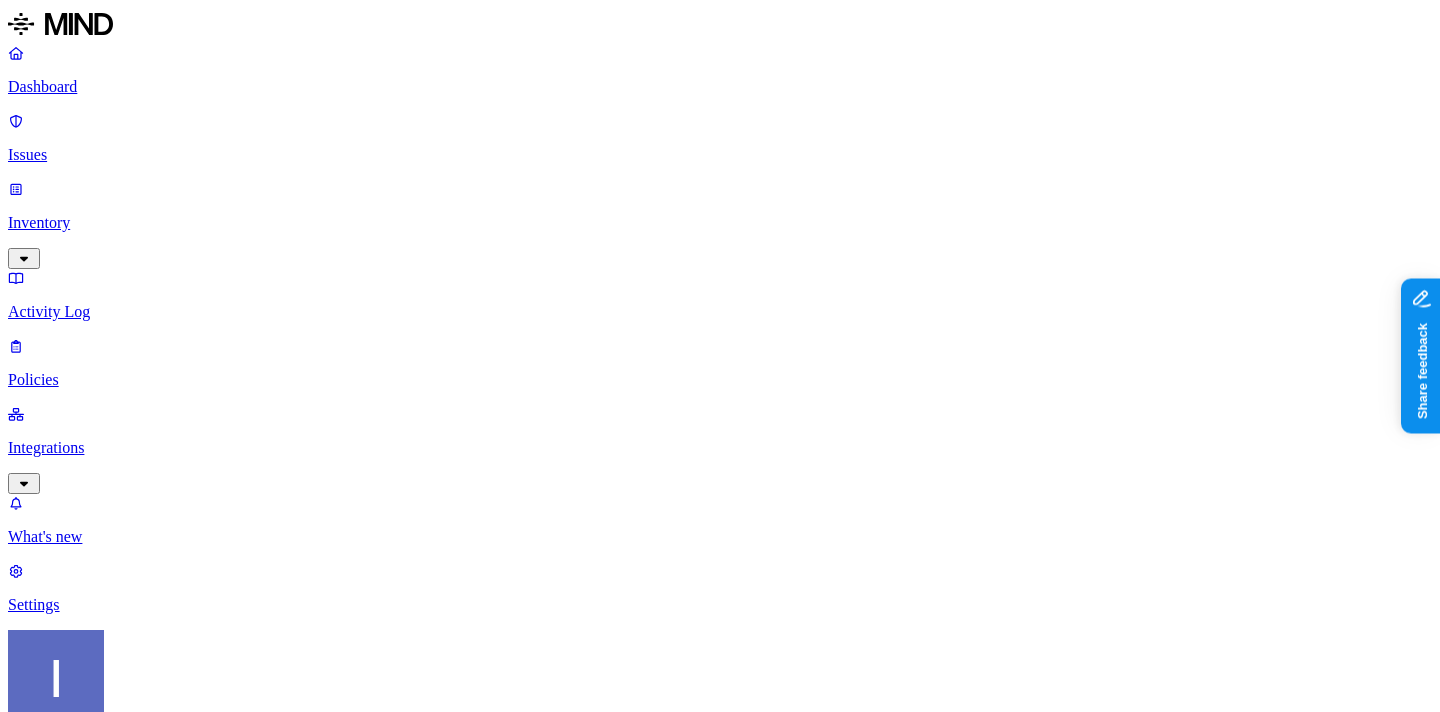 click at bounding box center [96, 933] 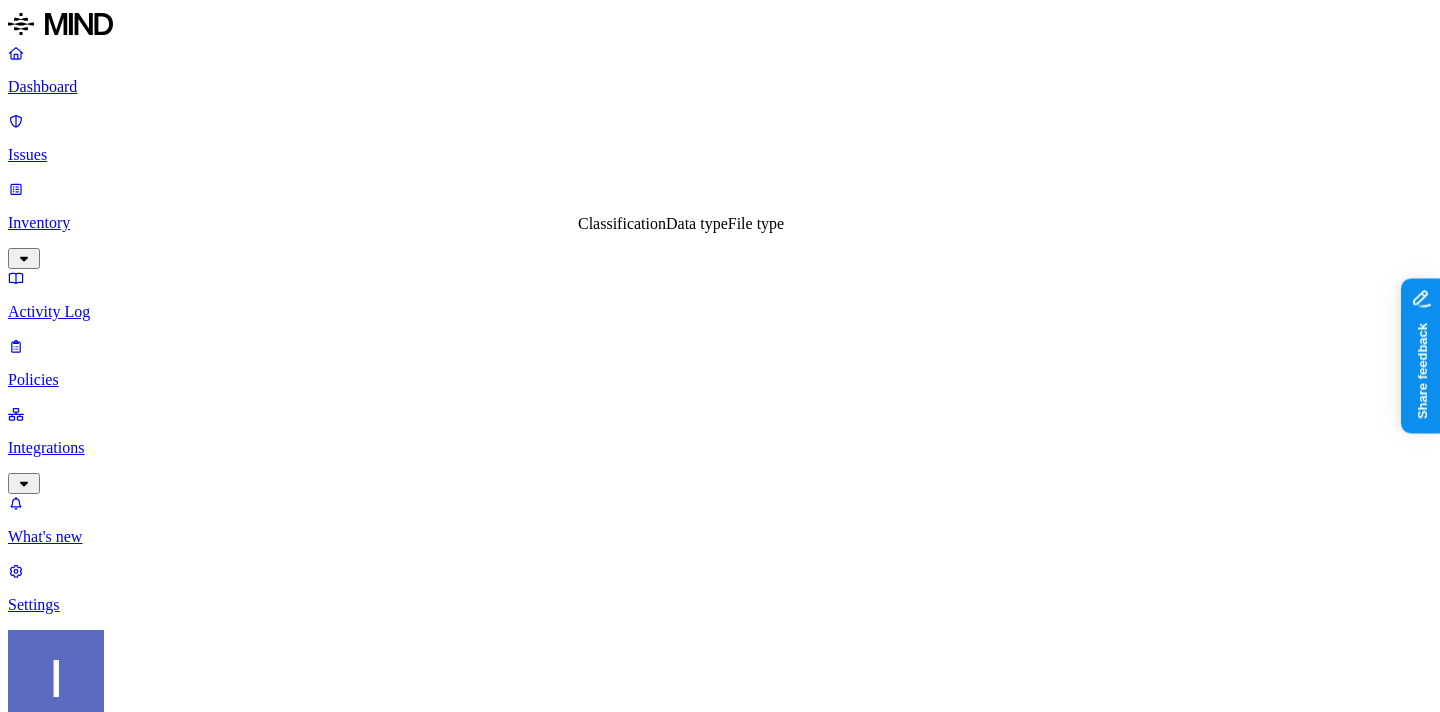 click on "Data type" at bounding box center (697, 223) 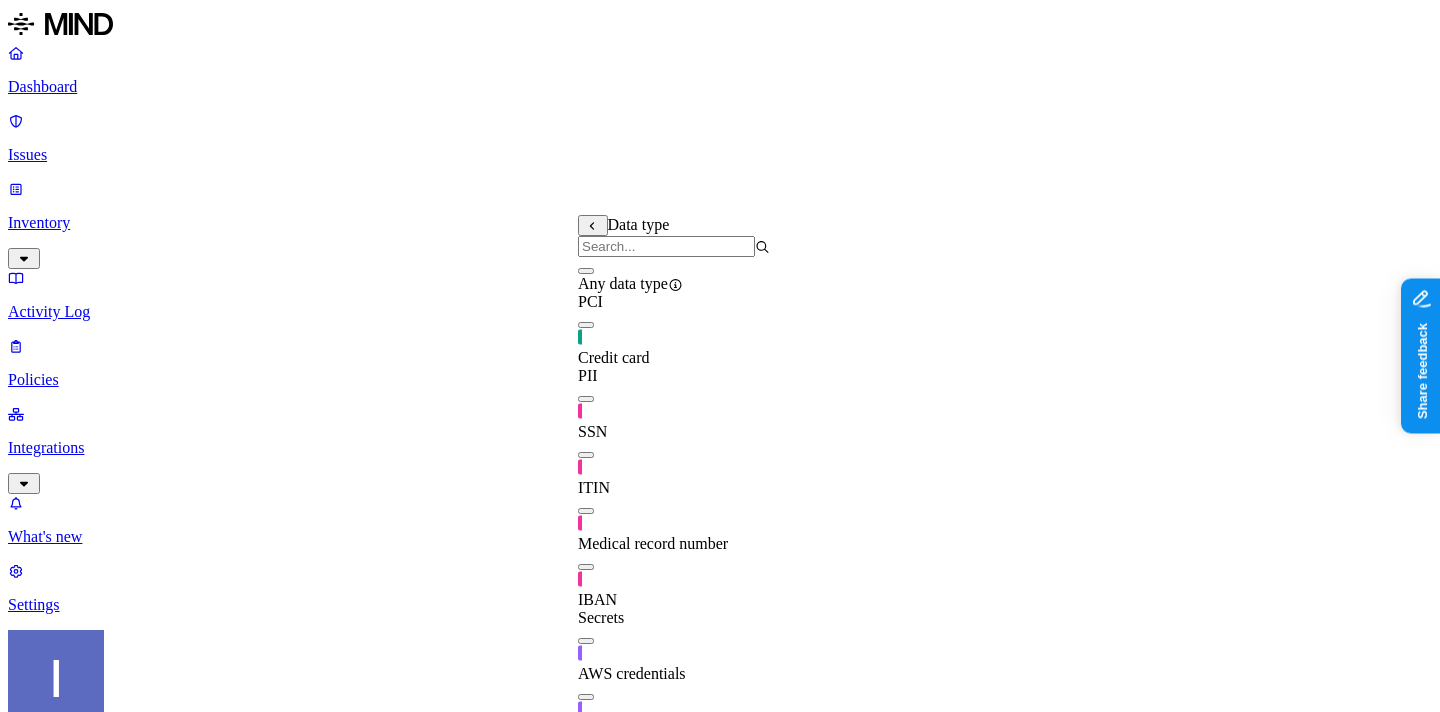 click at bounding box center (666, 246) 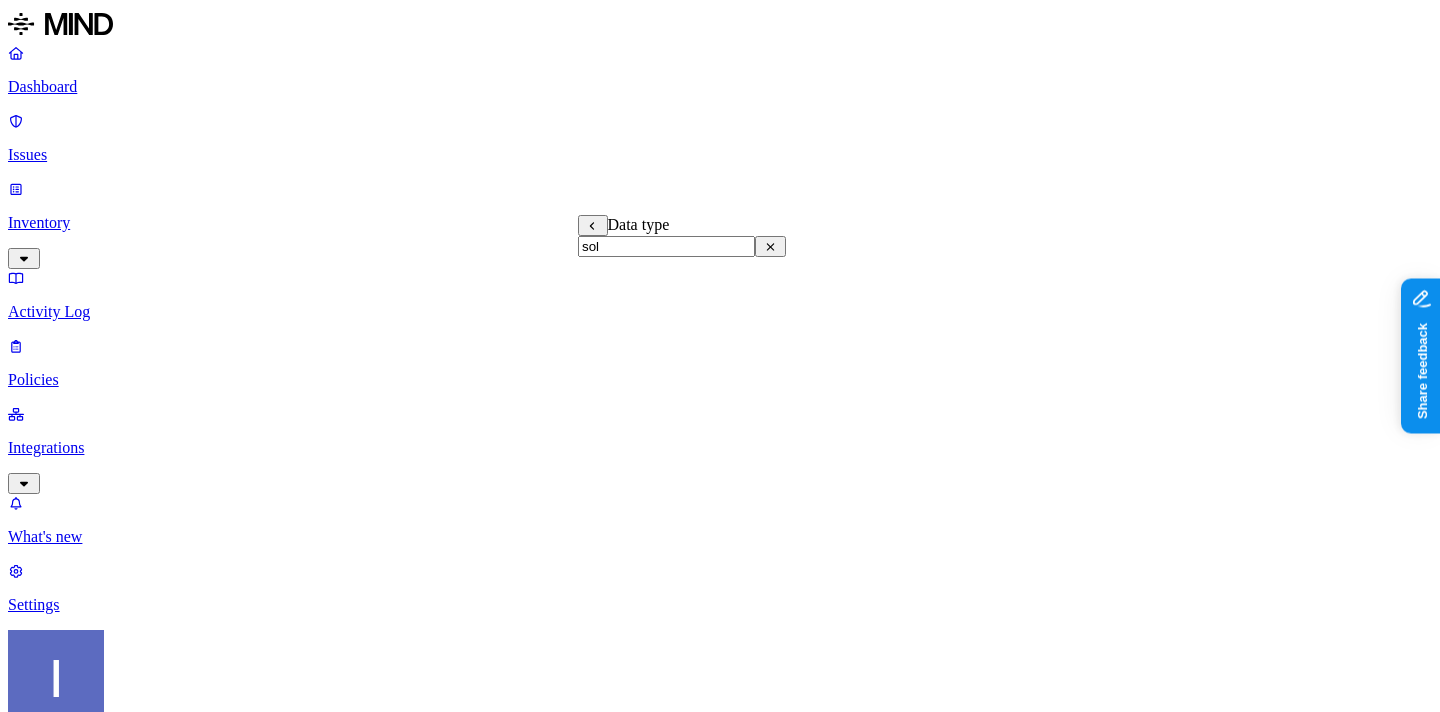 type on "soli" 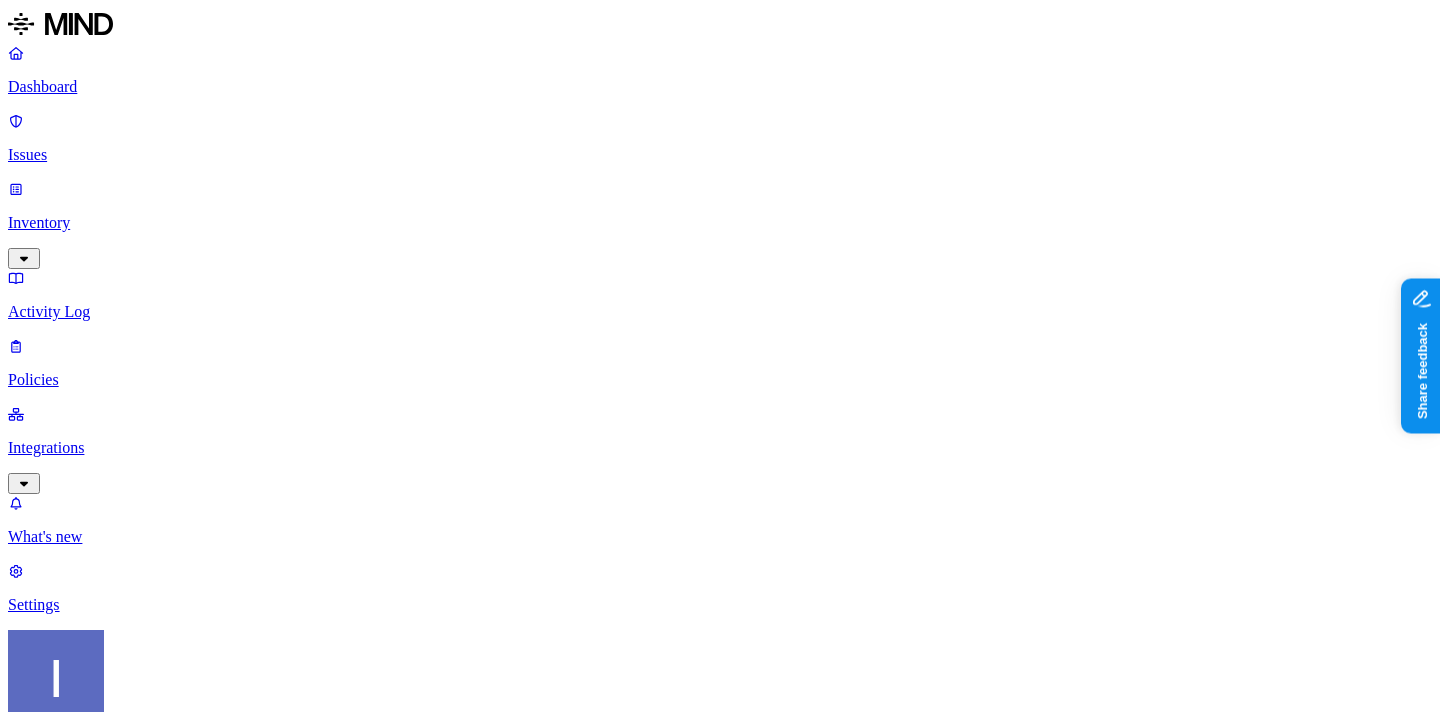 click at bounding box center (31, 1470) 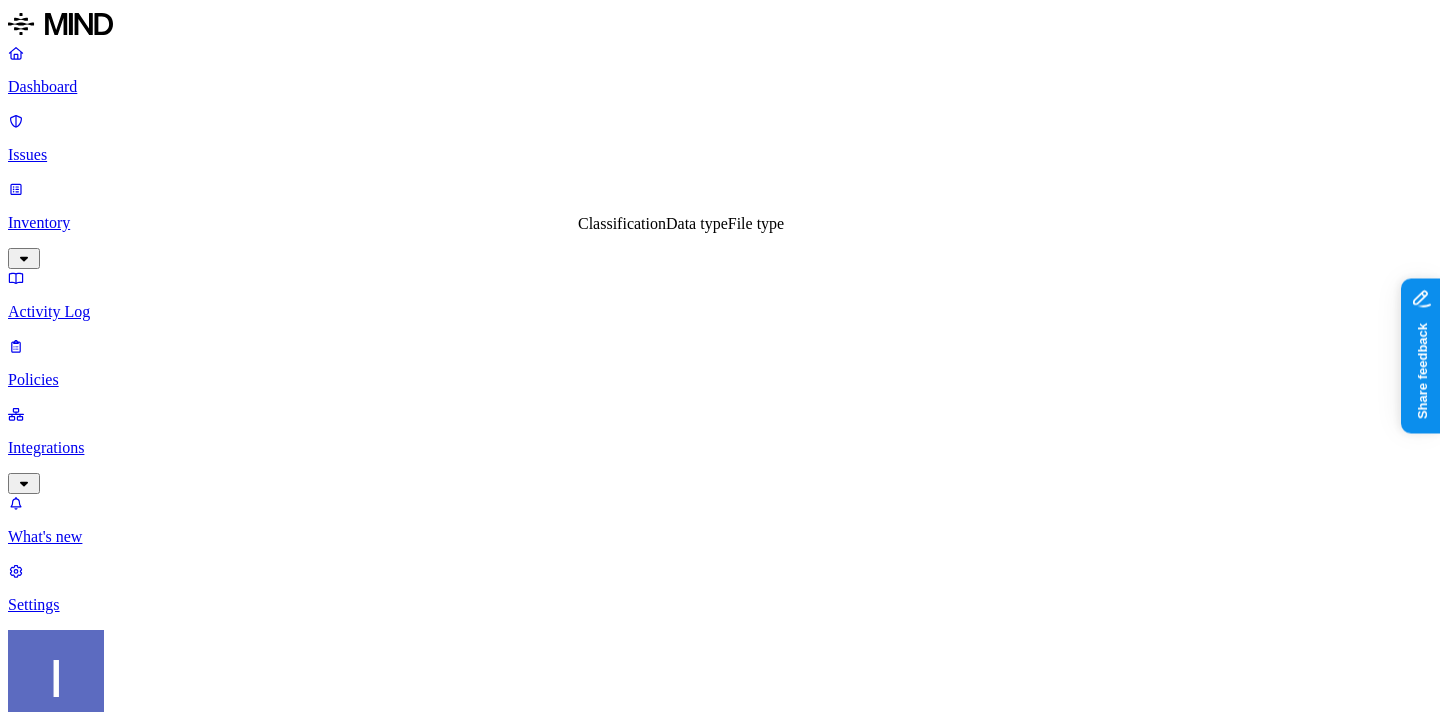 click on "Classification" at bounding box center (622, 223) 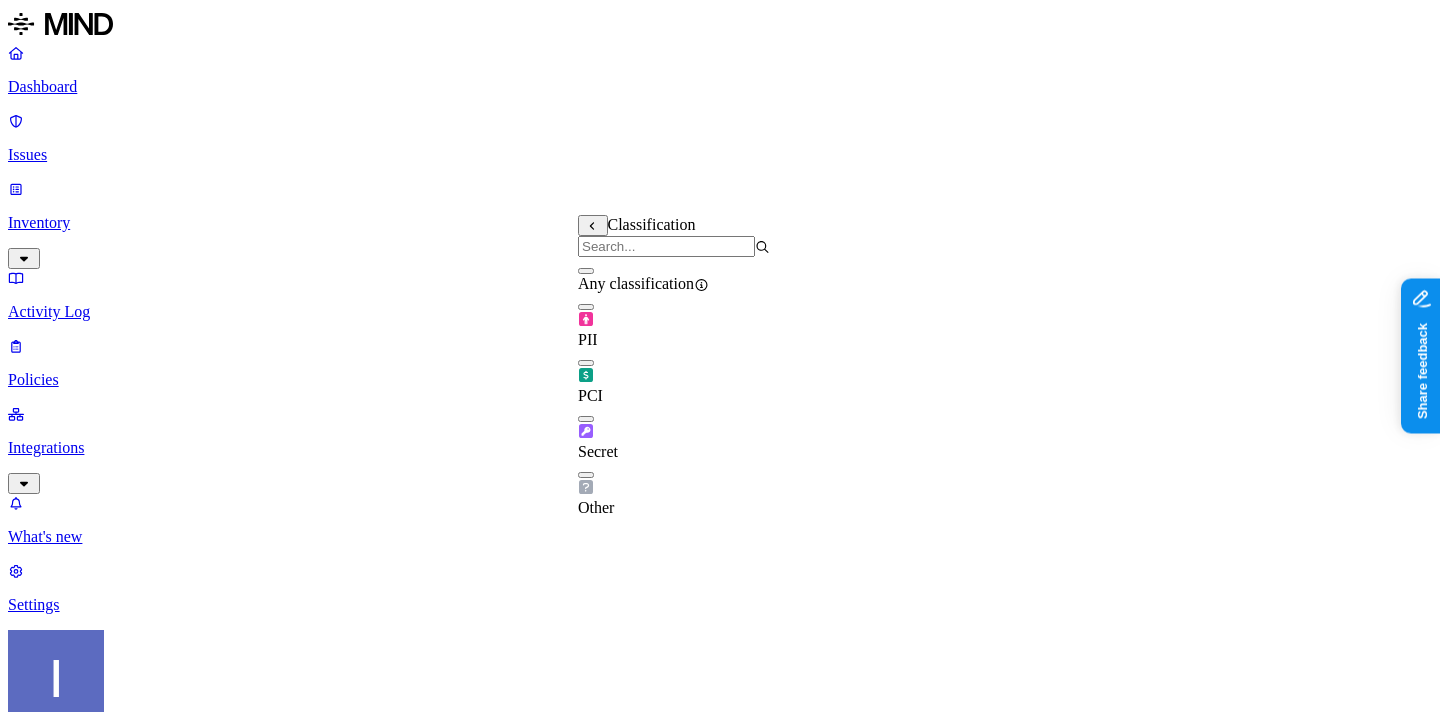 click at bounding box center (666, 246) 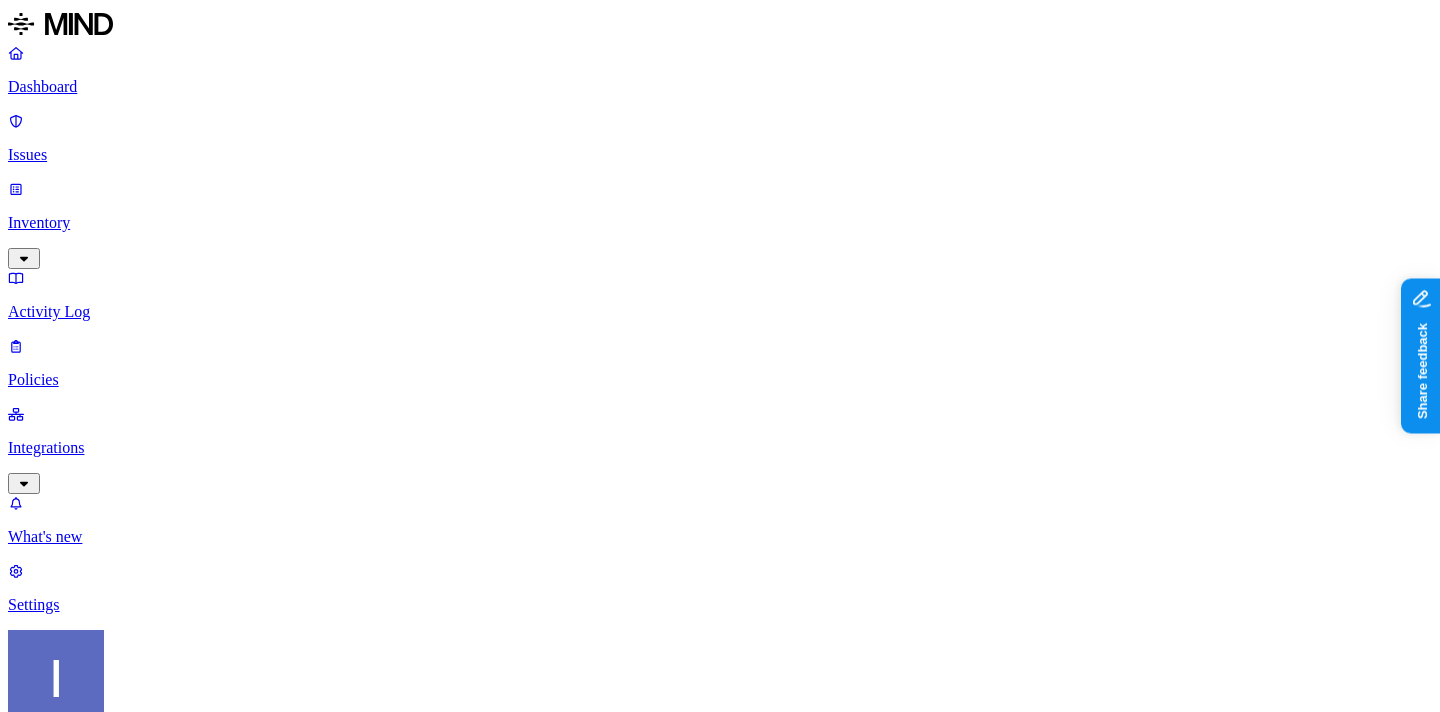 click at bounding box center [31, 1470] 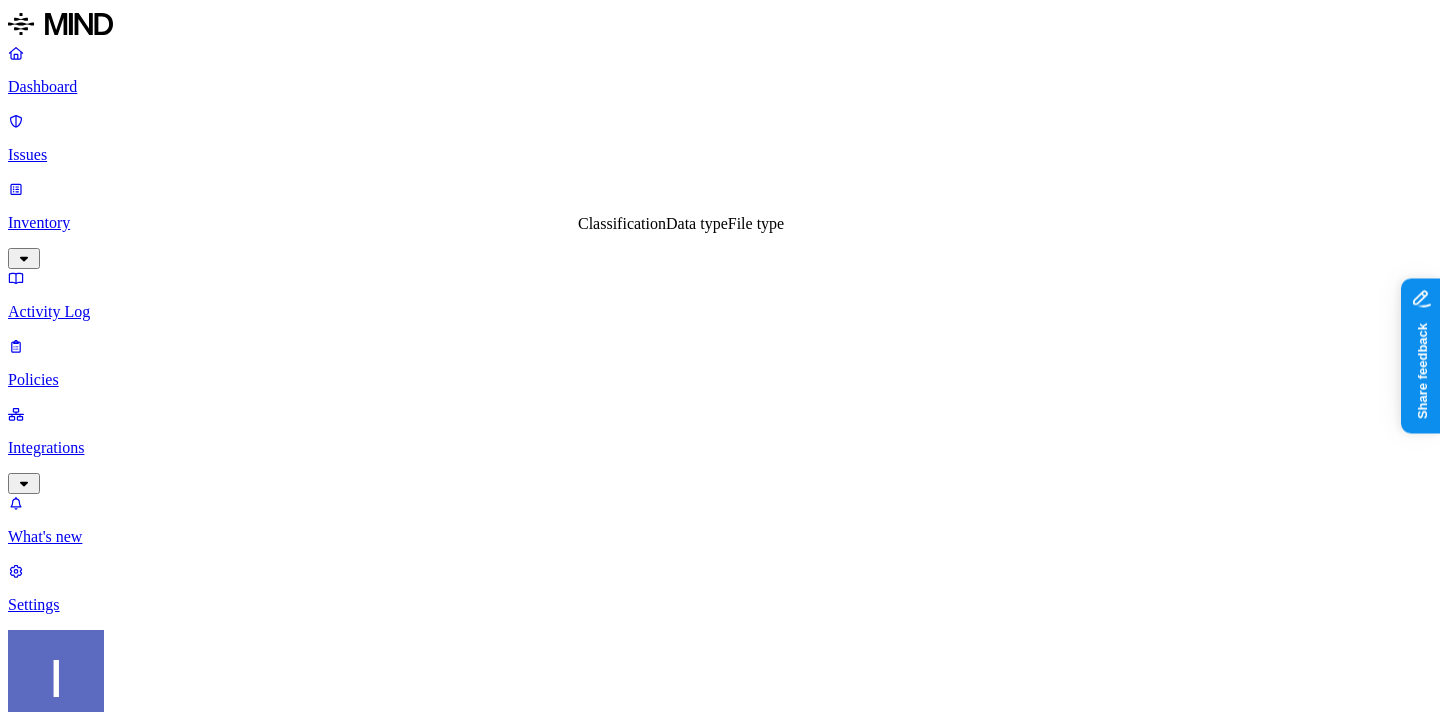 click on "File type" at bounding box center [756, 223] 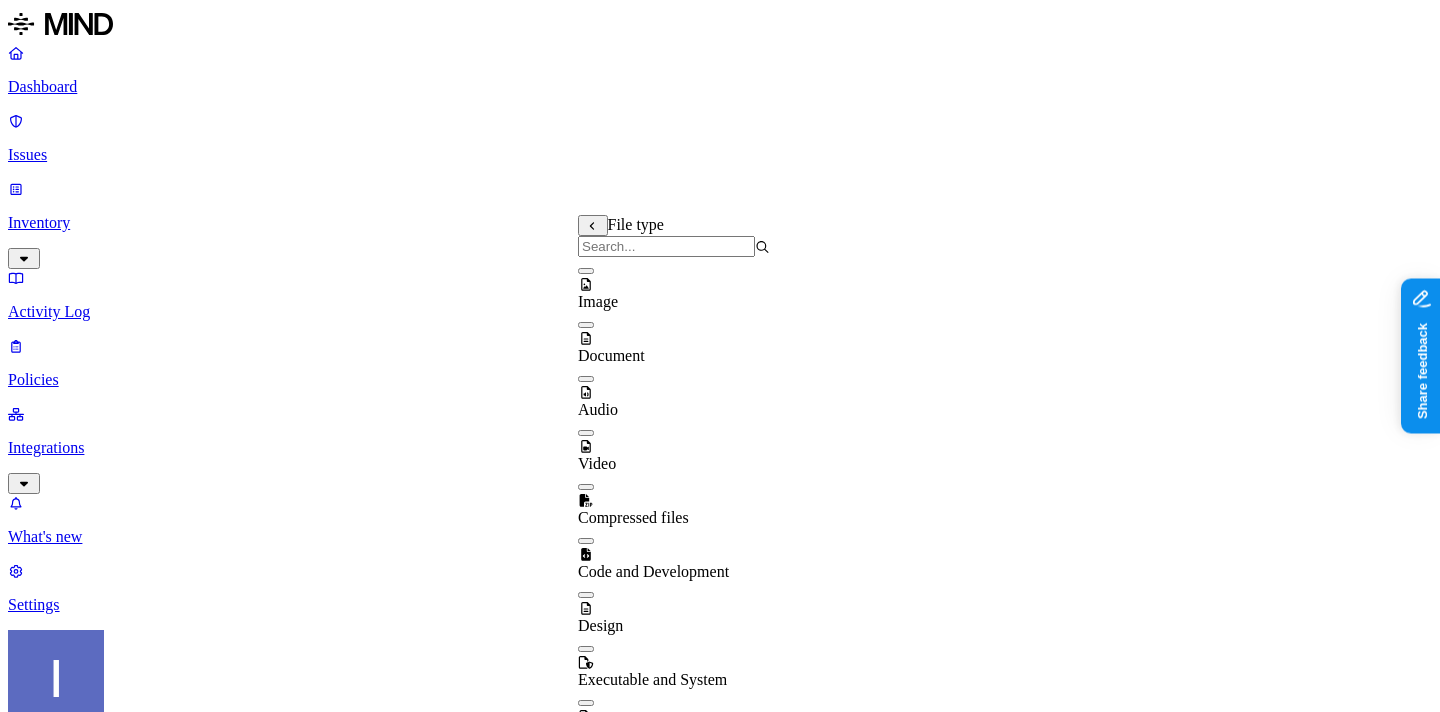 click at bounding box center [666, 246] 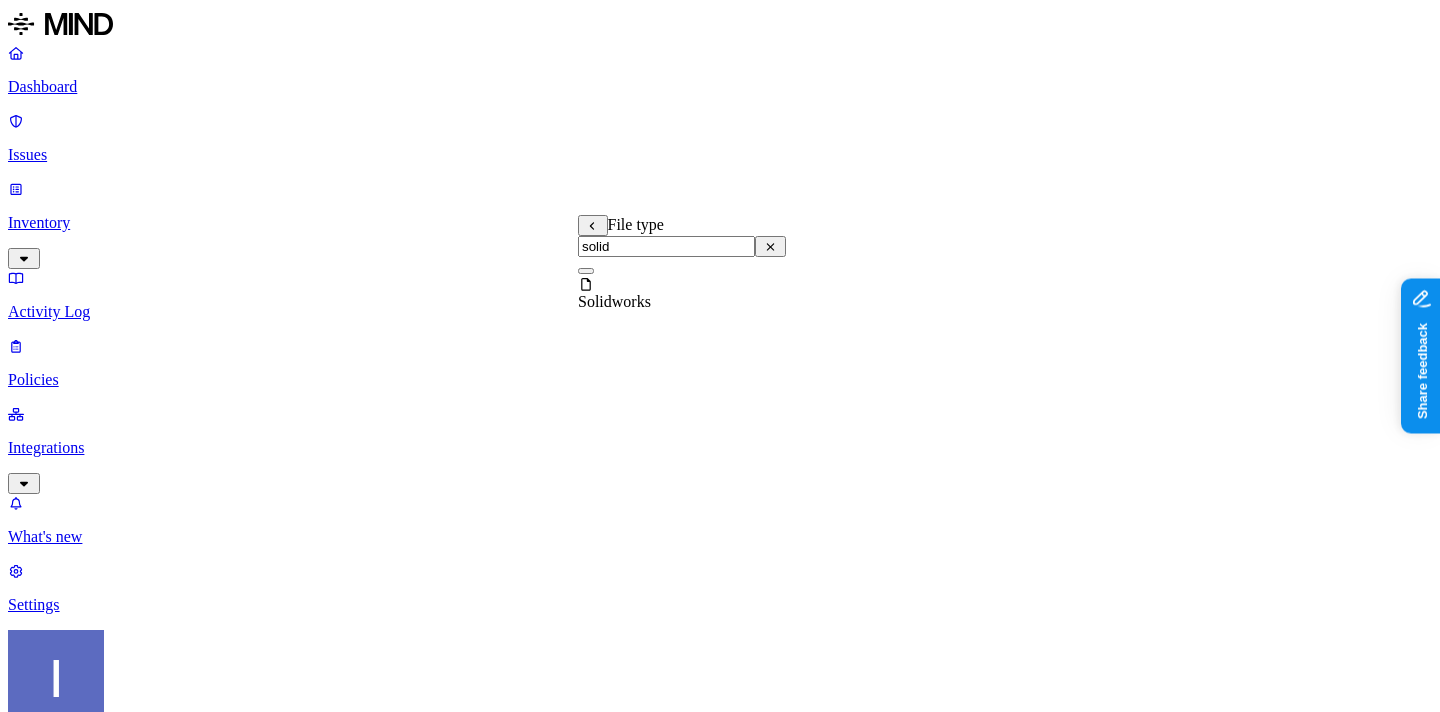 type on "solid" 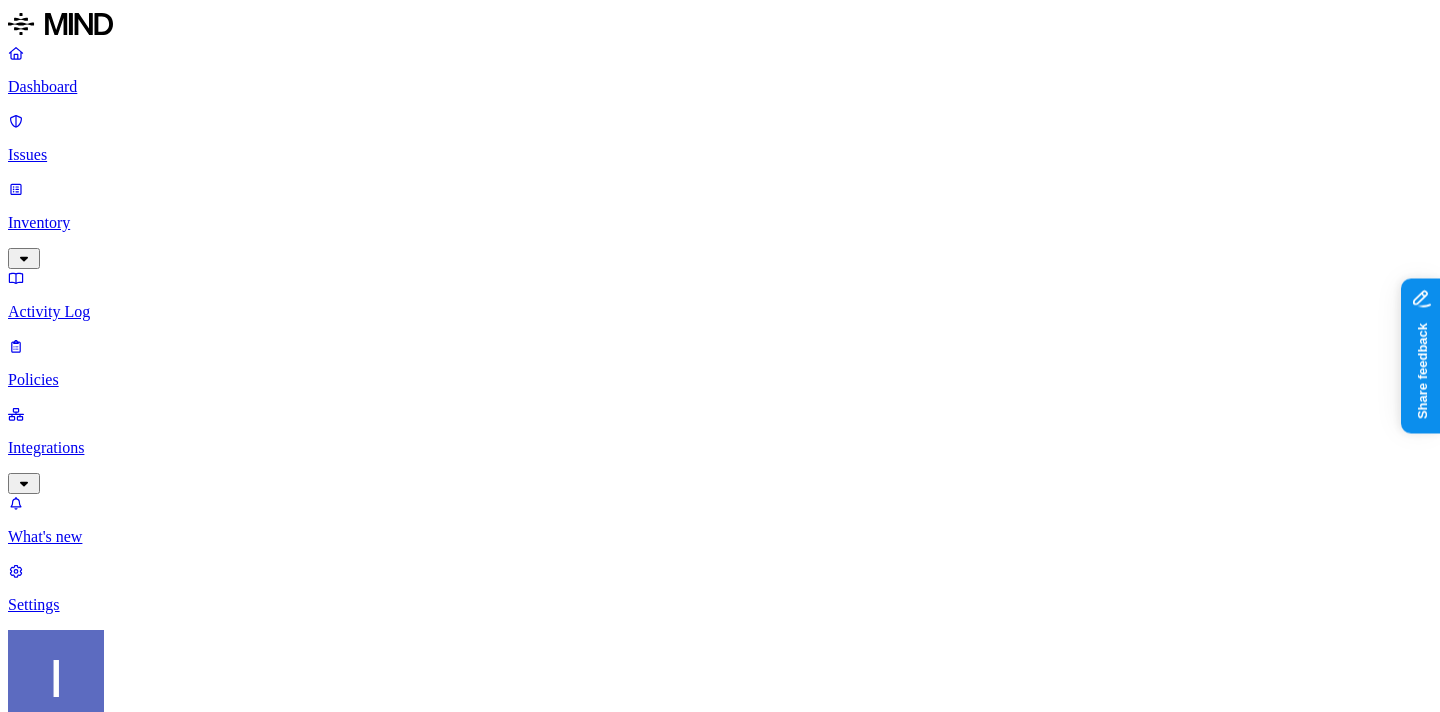 scroll, scrollTop: 370, scrollLeft: 0, axis: vertical 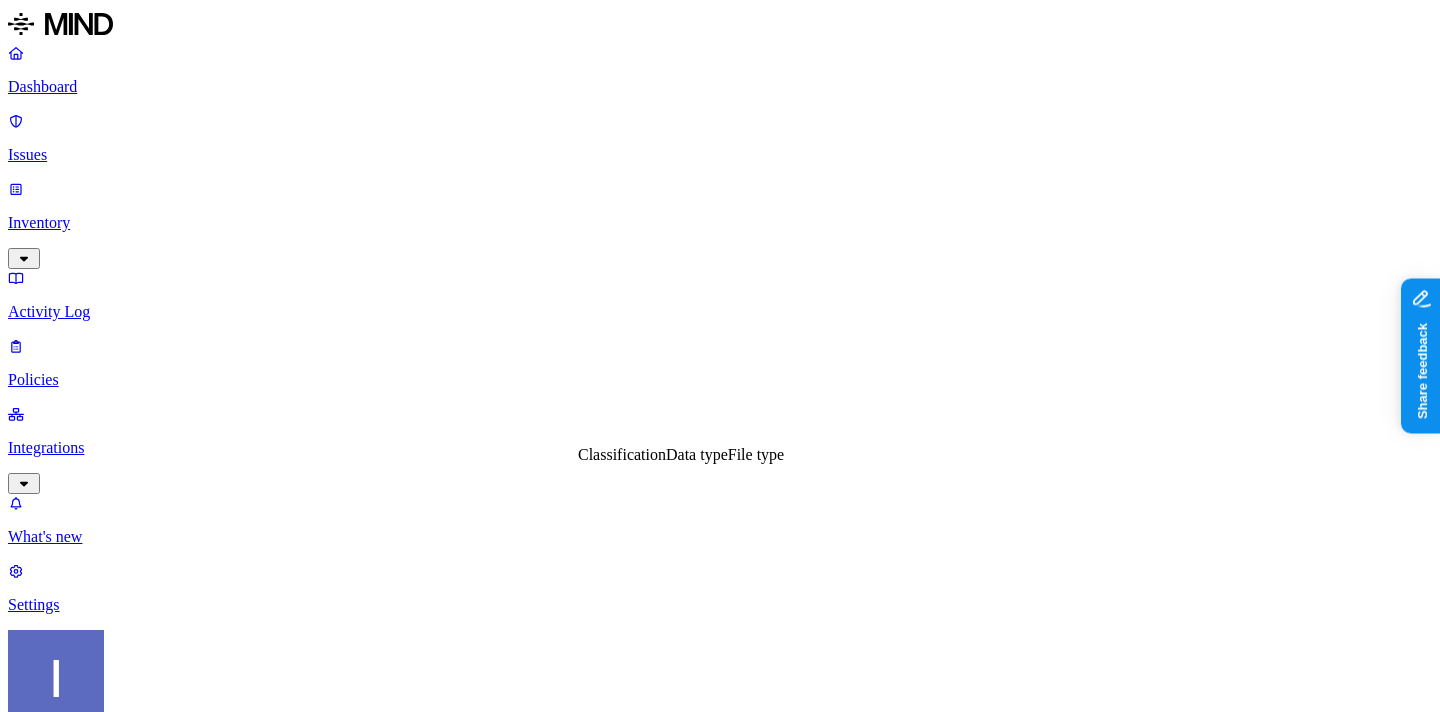 click on "Data type" at bounding box center [697, 454] 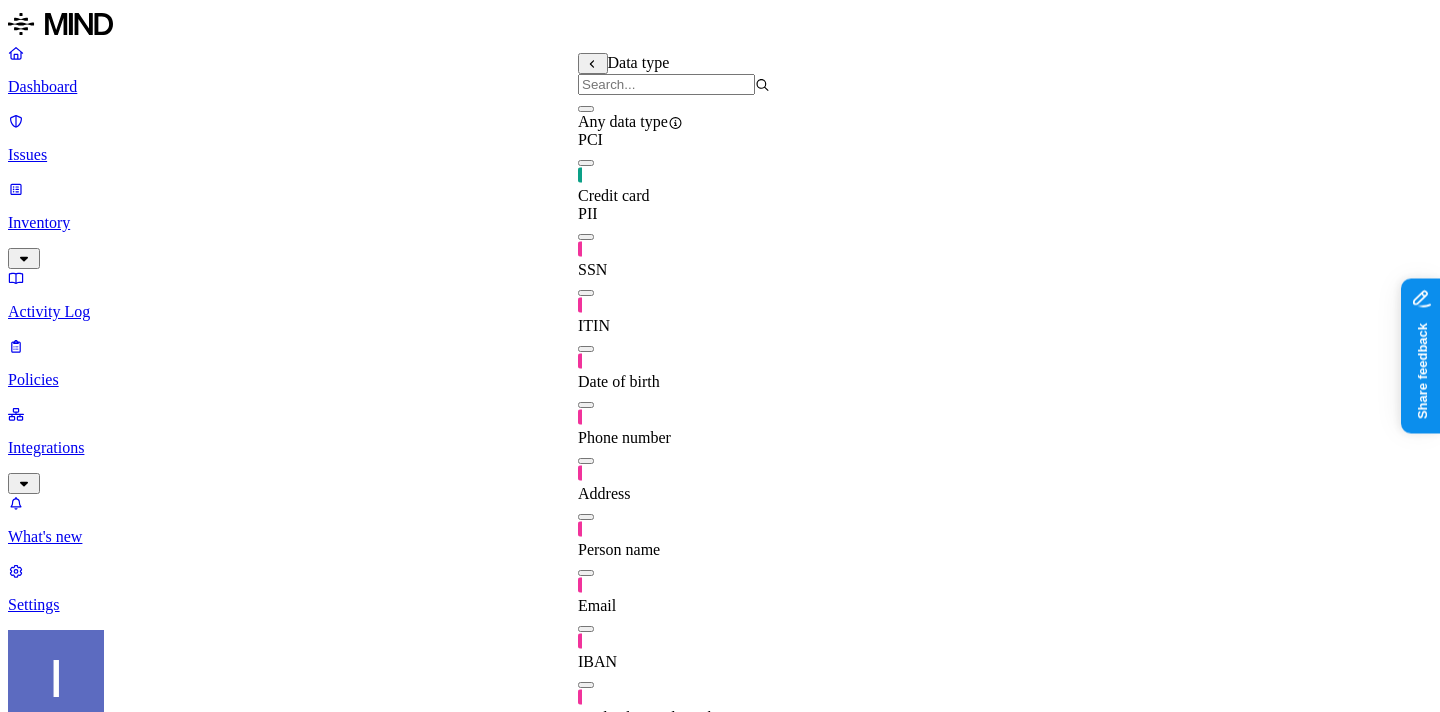 click at bounding box center [666, 84] 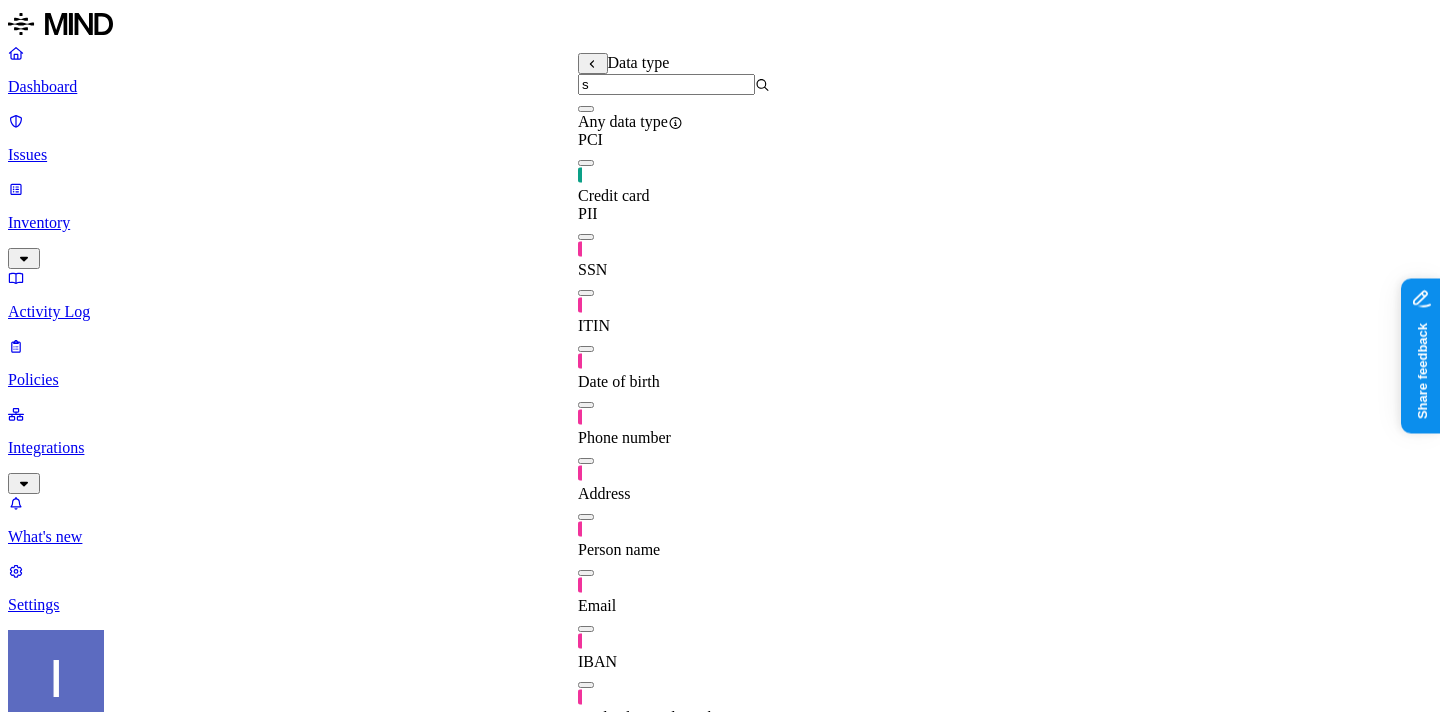 type on "so" 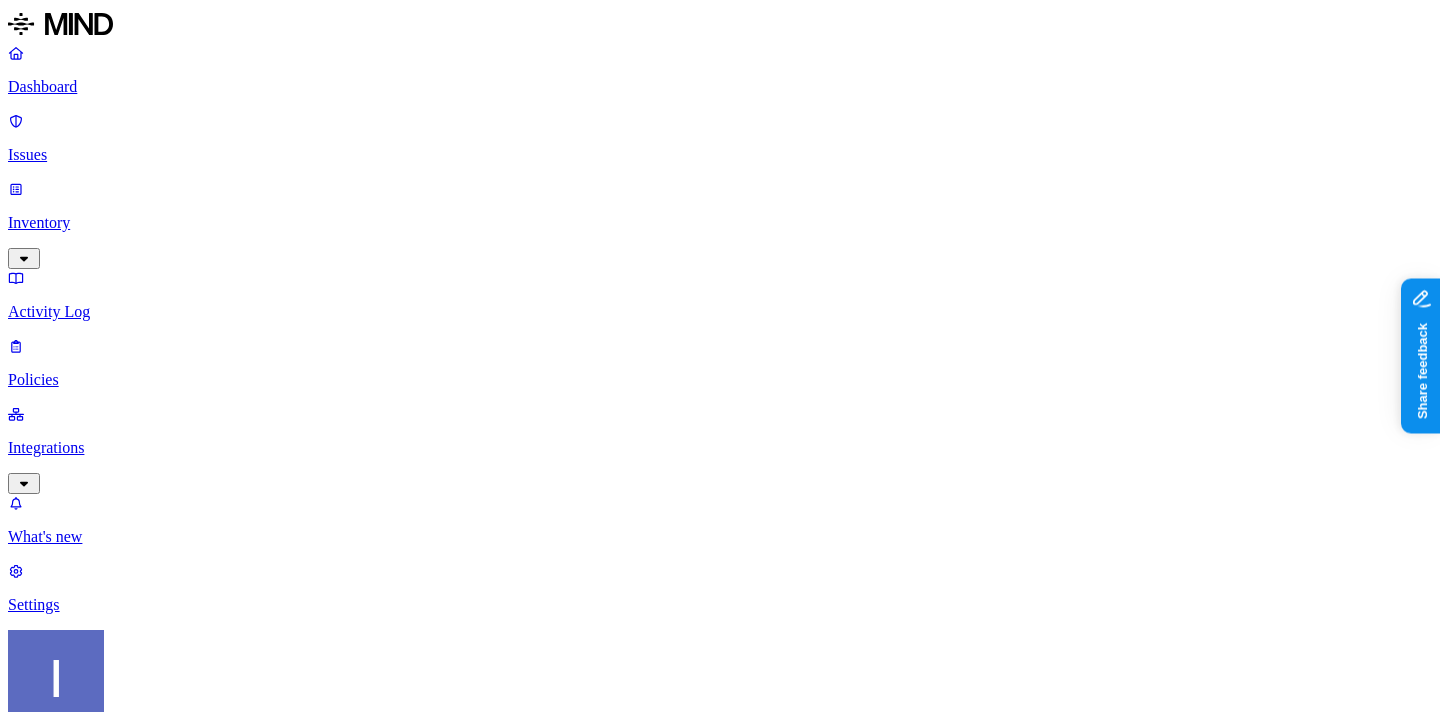 click at bounding box center [31, 1470] 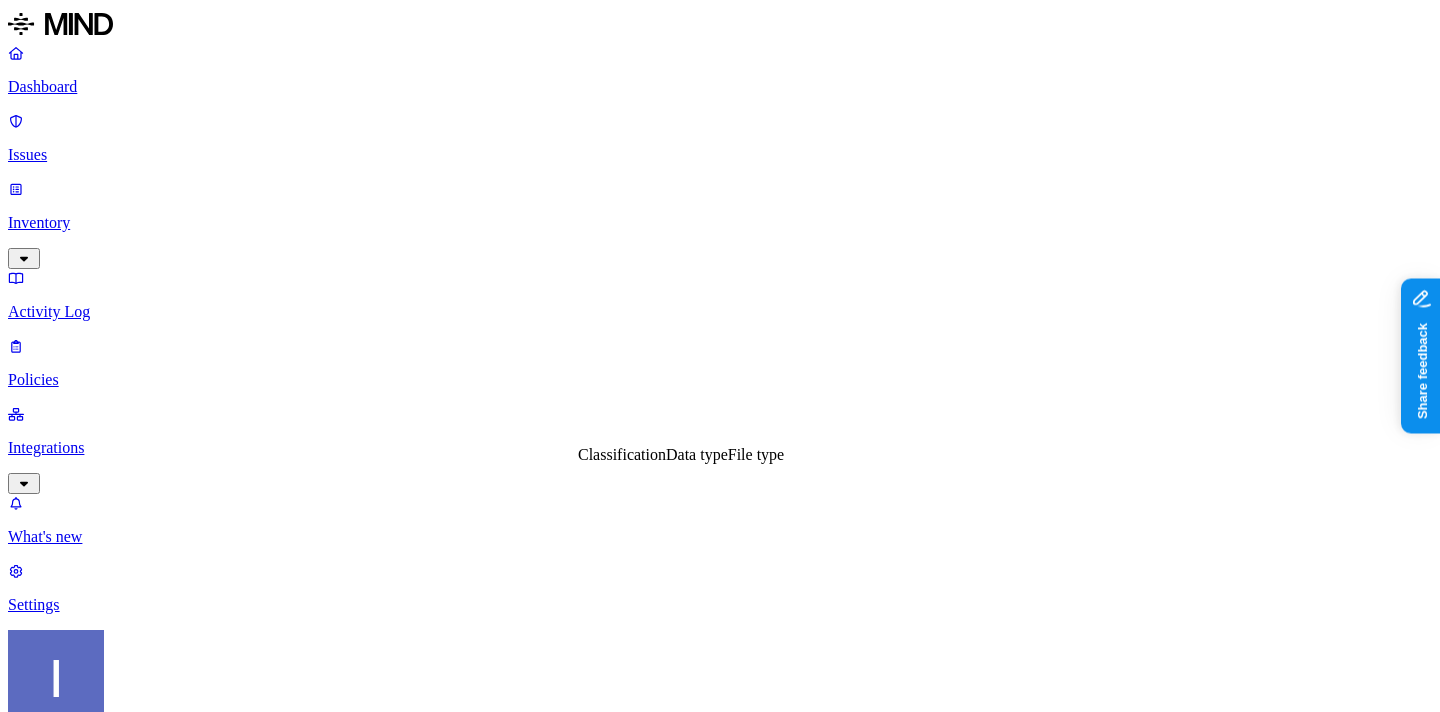 click on "File type" at bounding box center [756, 454] 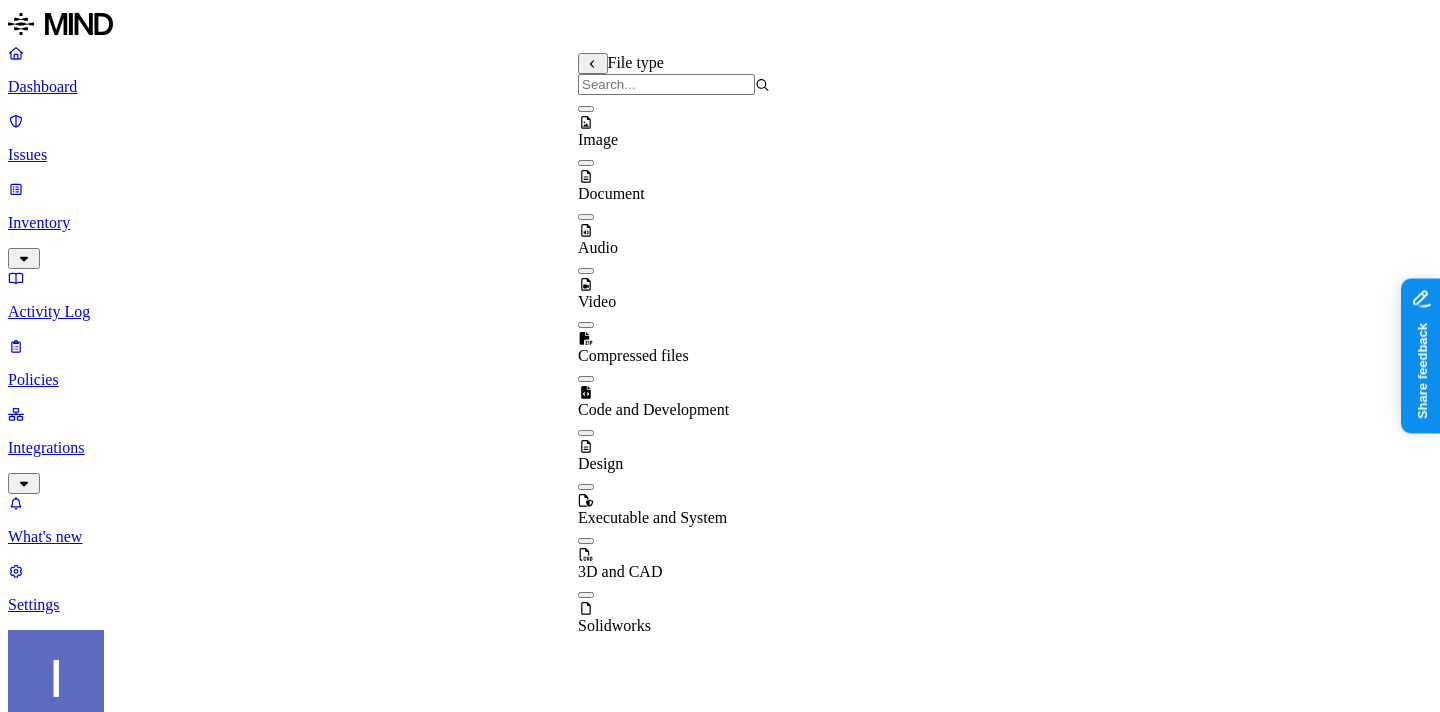 click at bounding box center [666, 84] 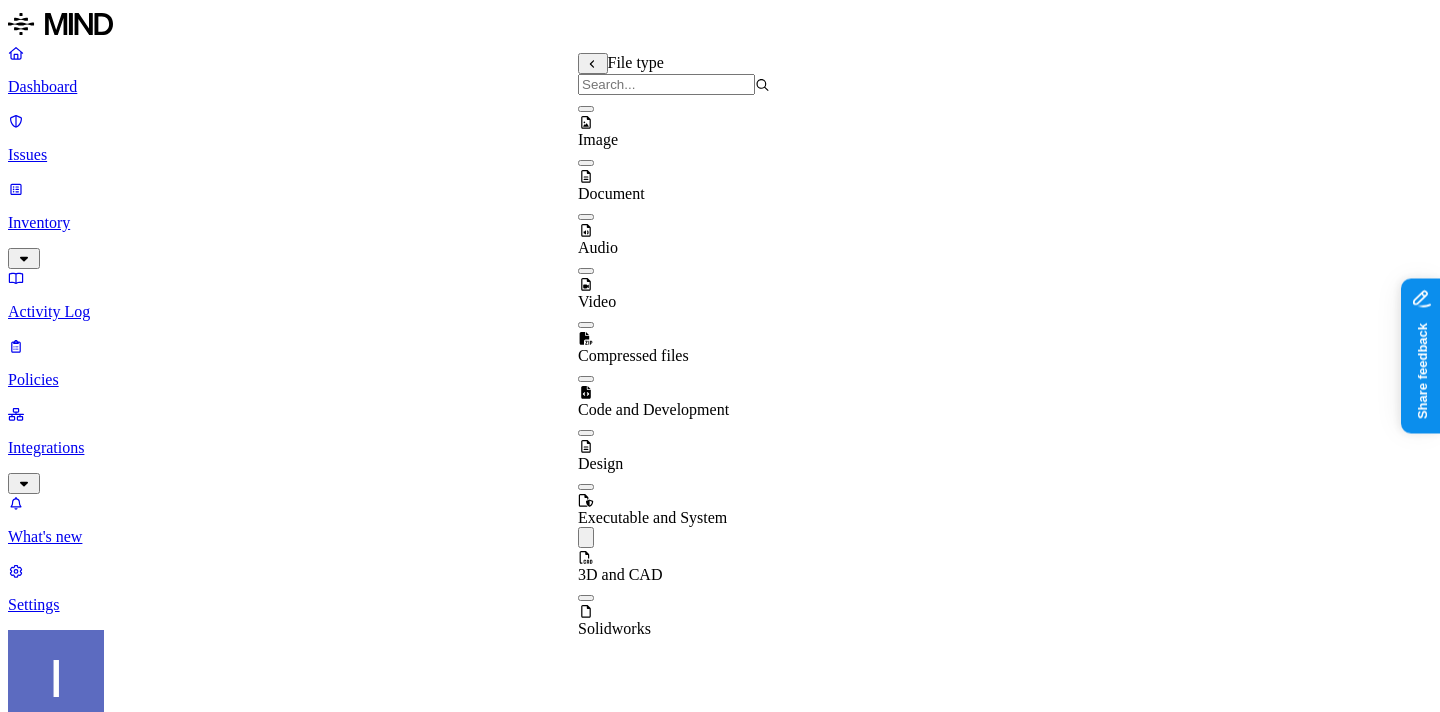 click at bounding box center (666, 84) 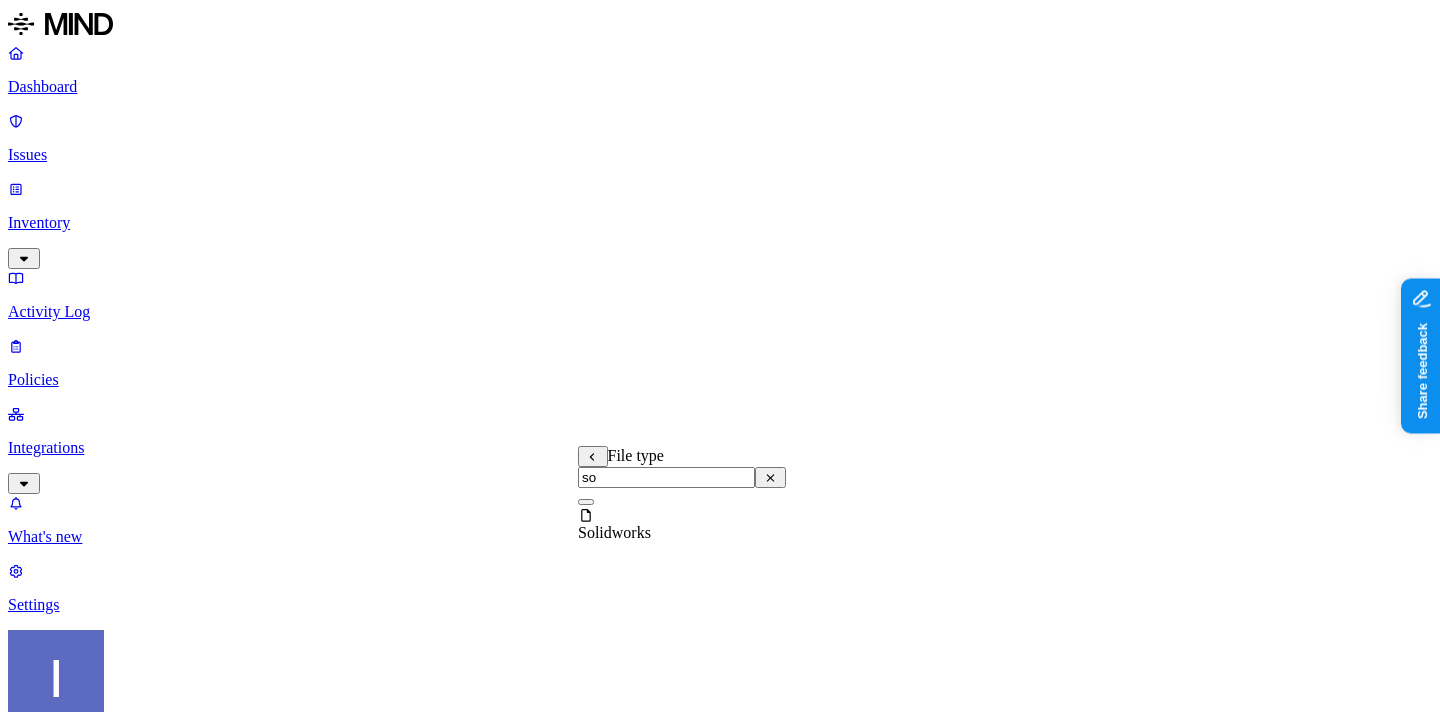 type on "so" 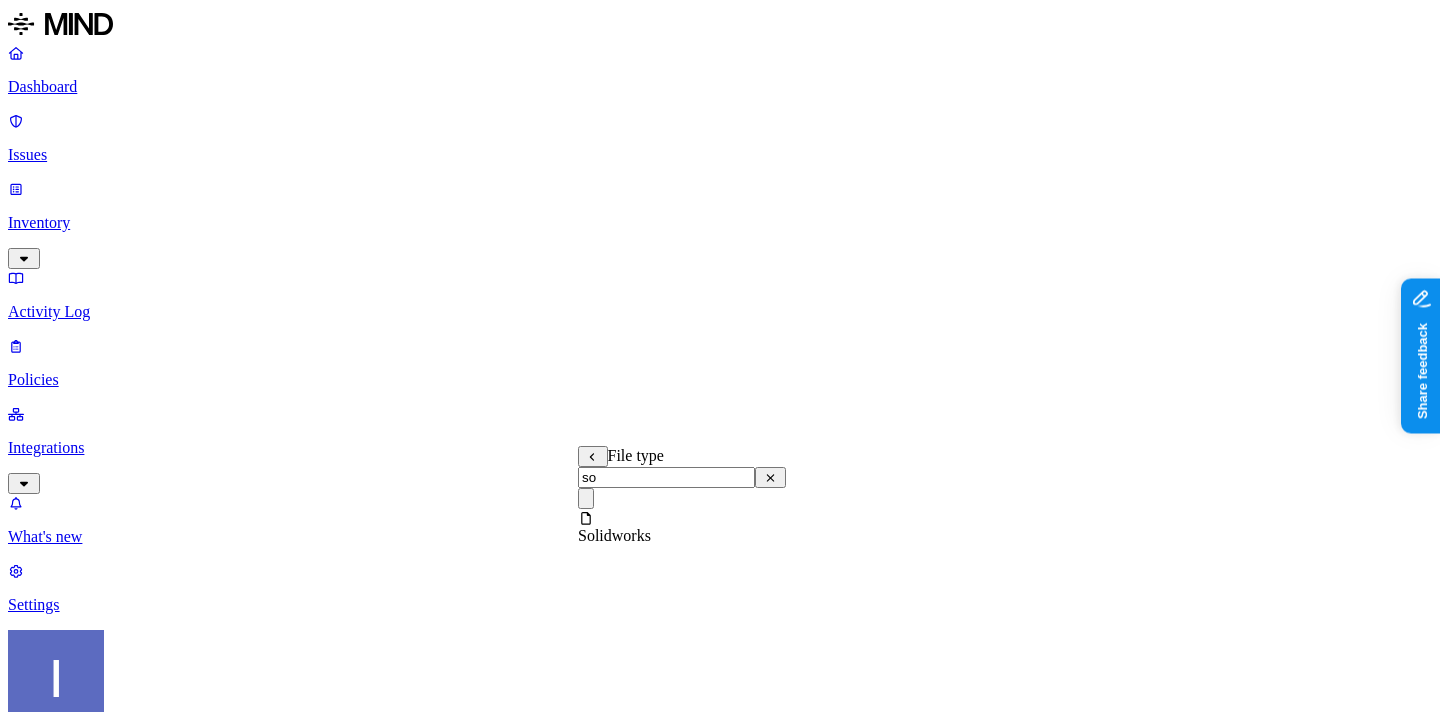 click 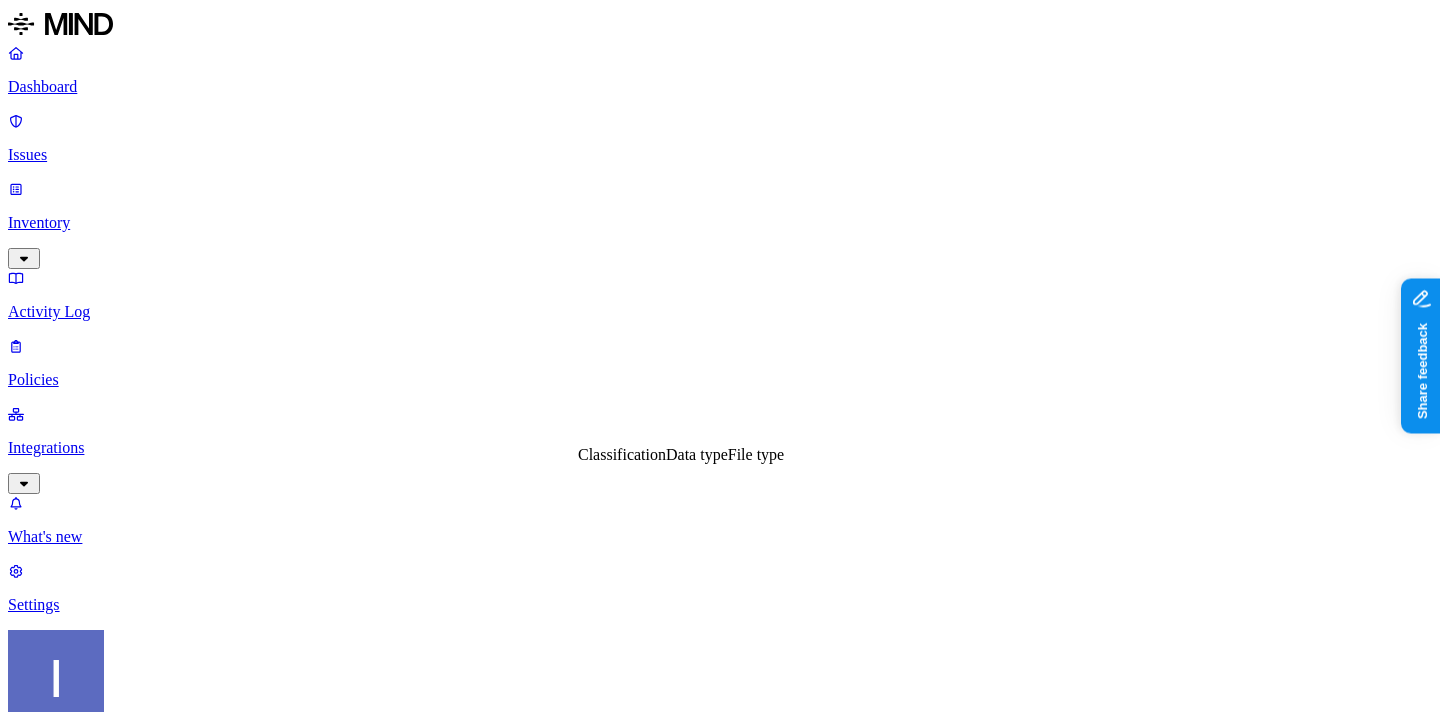 click on "File type" at bounding box center (756, 454) 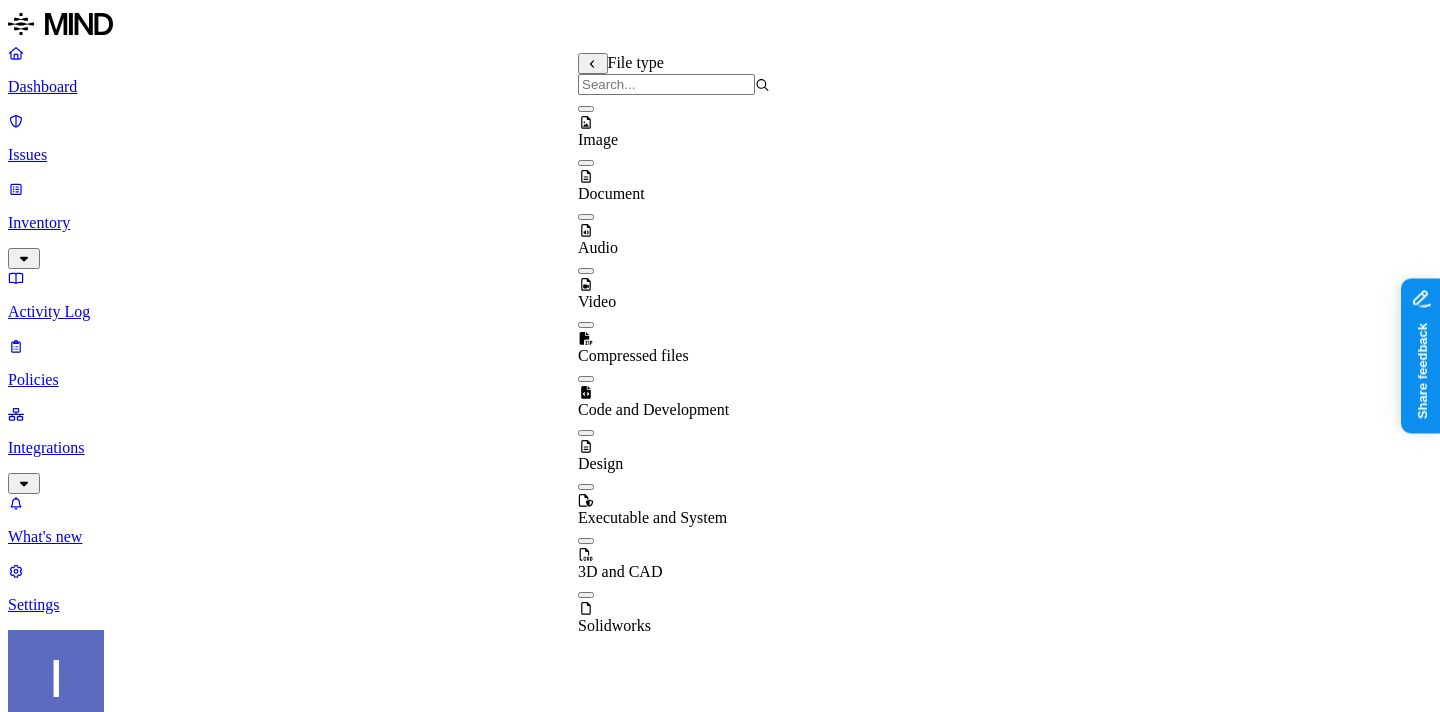 click at bounding box center [586, 541] 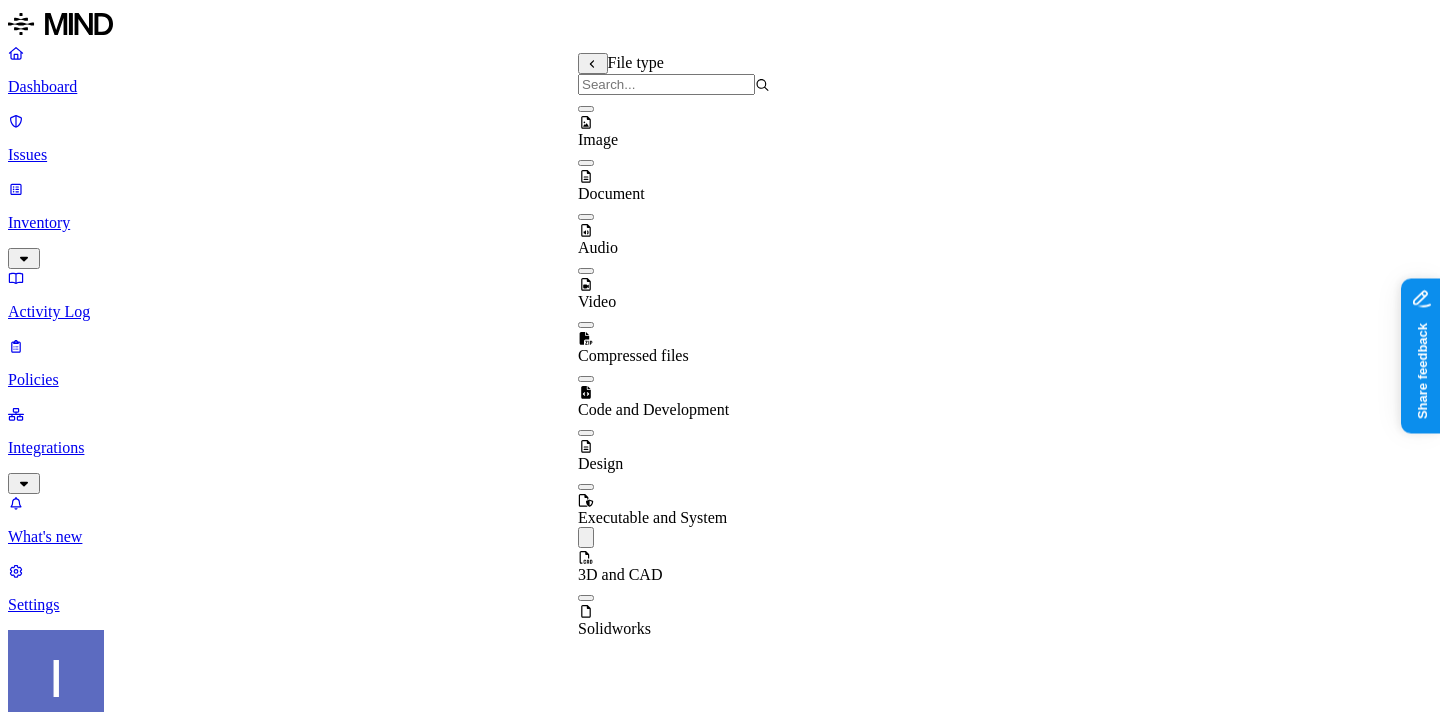click at bounding box center [666, 84] 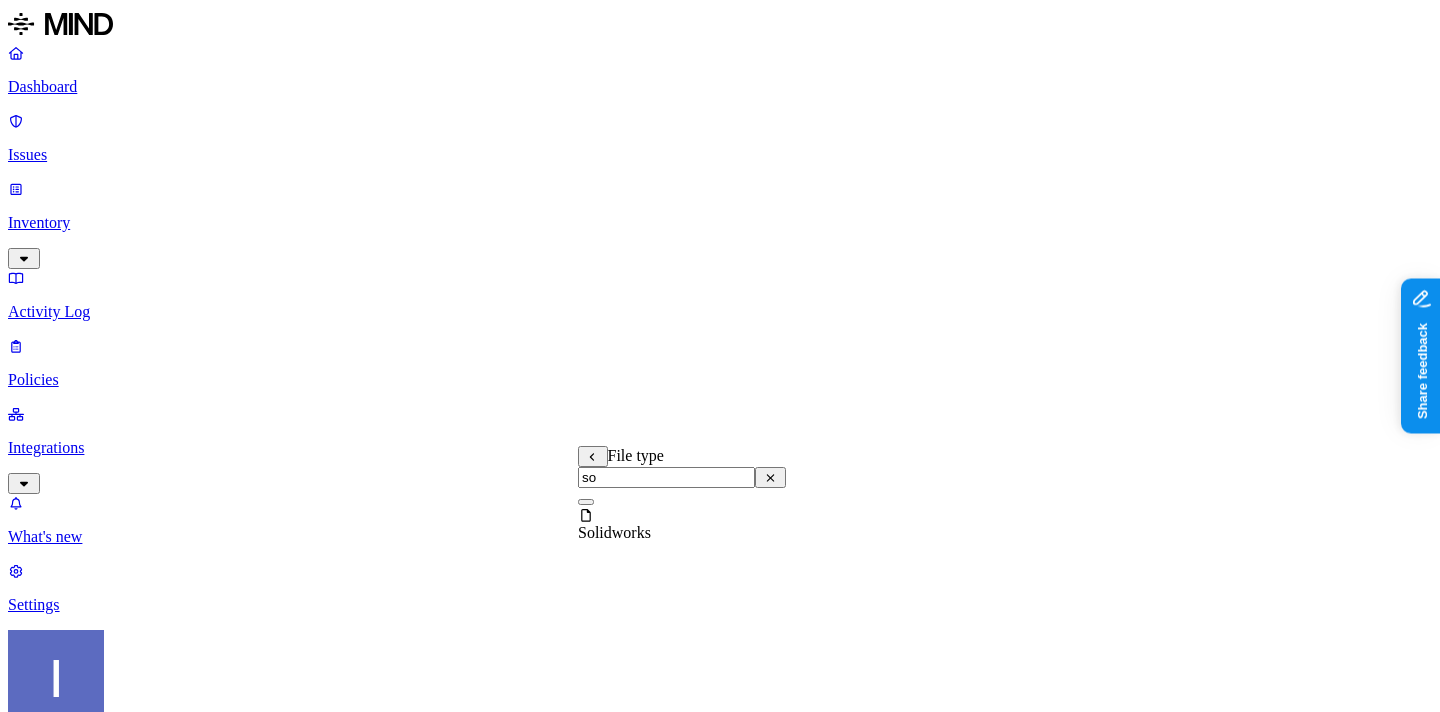 type on "so" 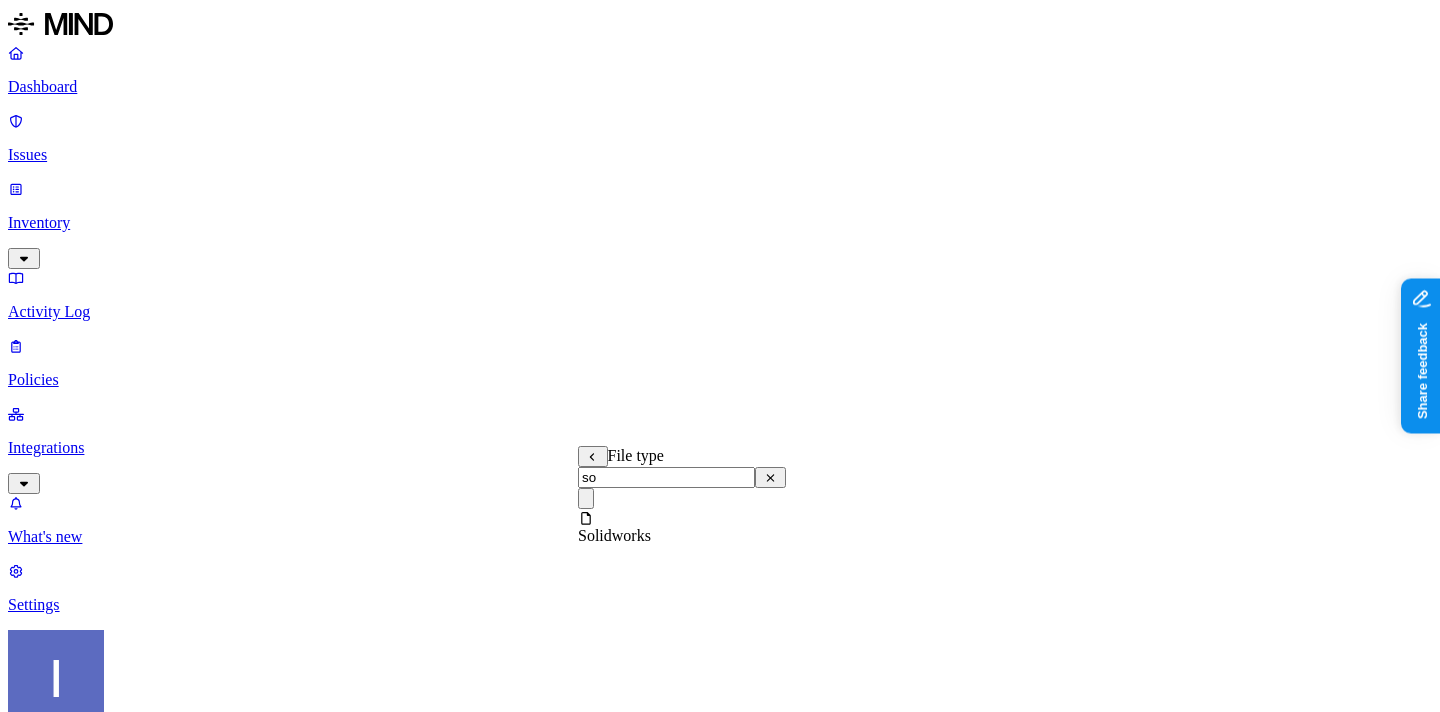 click on "DATA Any ACCESS Any LOCATION Any" at bounding box center [720, 1533] 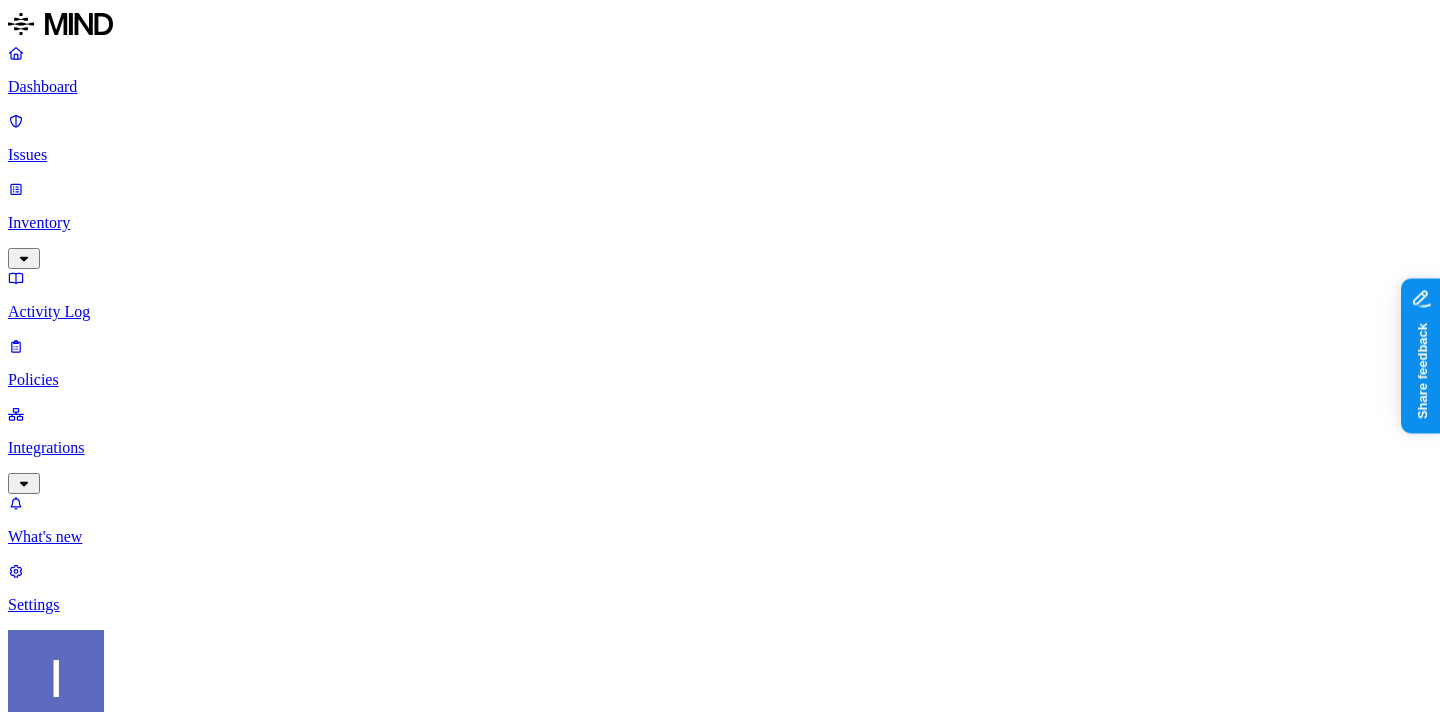 click 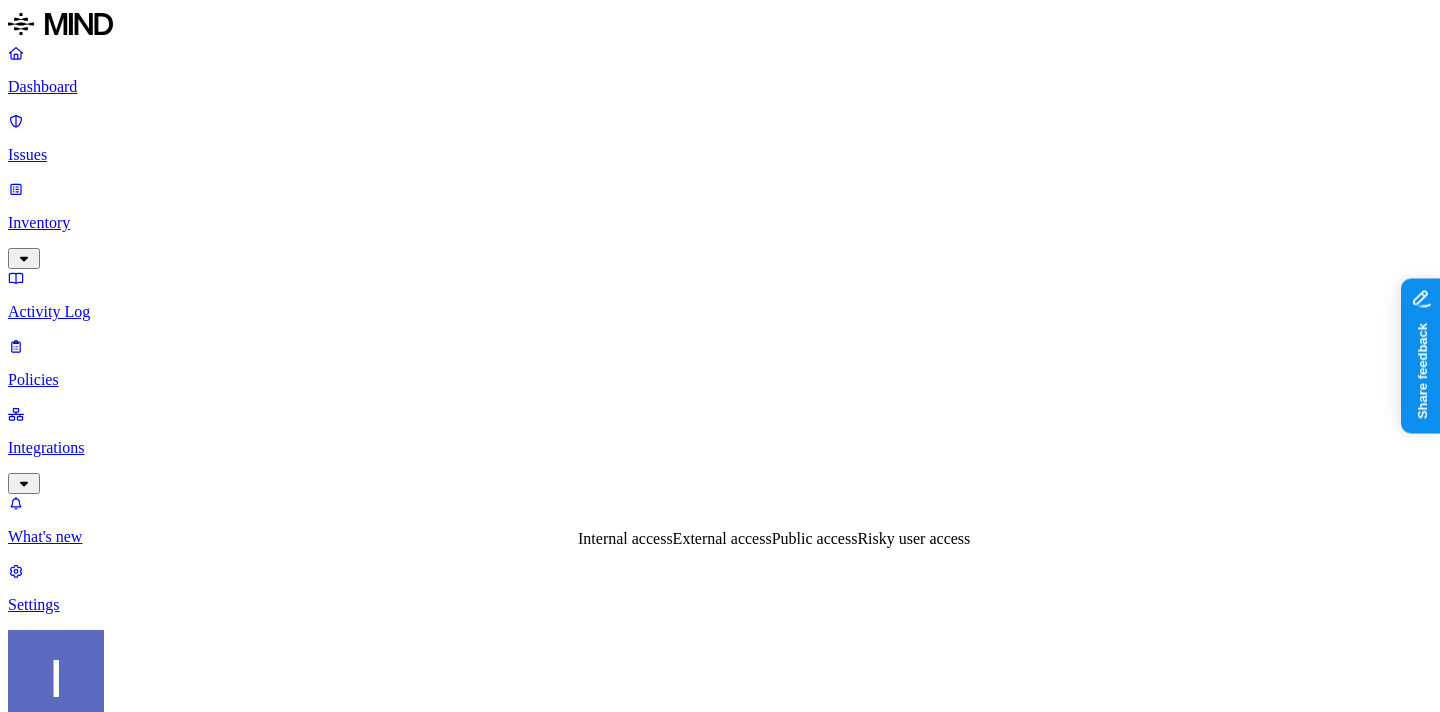click on "Risky user access" at bounding box center [913, 538] 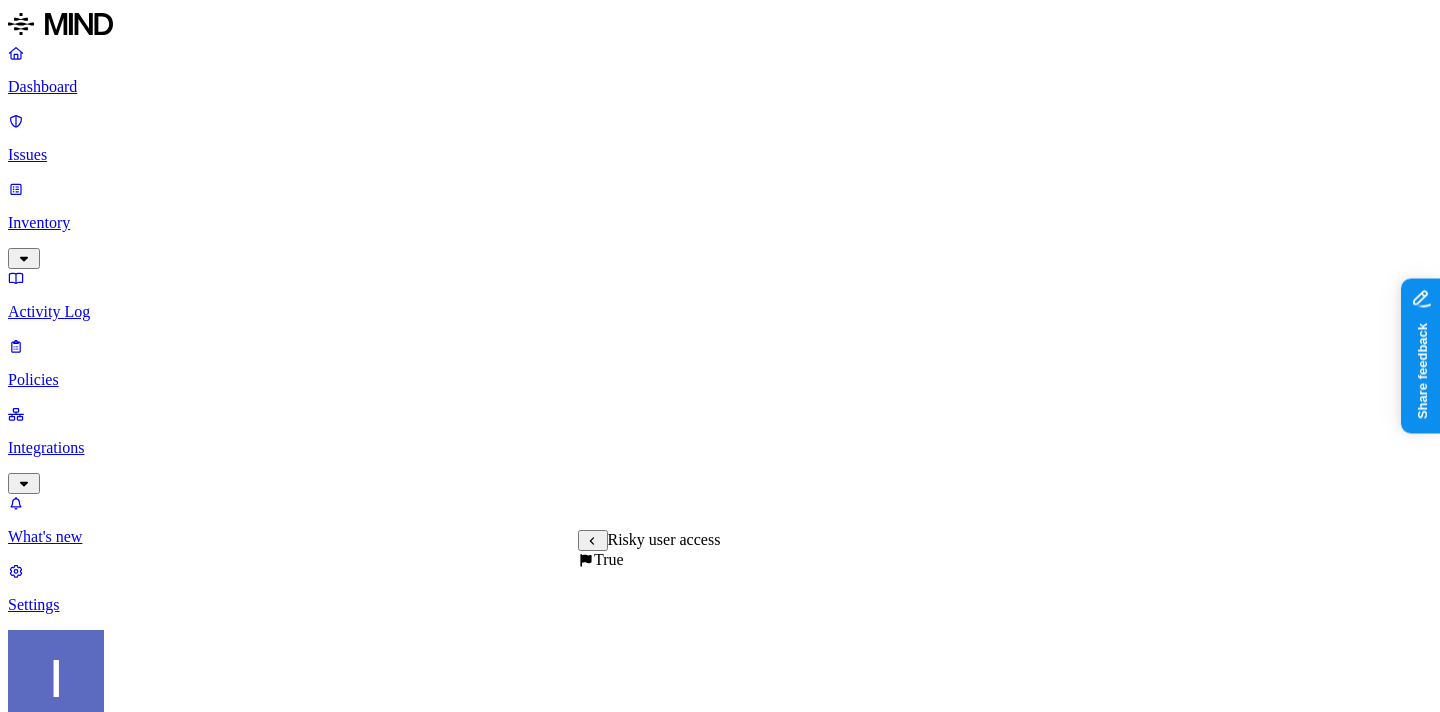 click on "True" at bounding box center (601, 559) 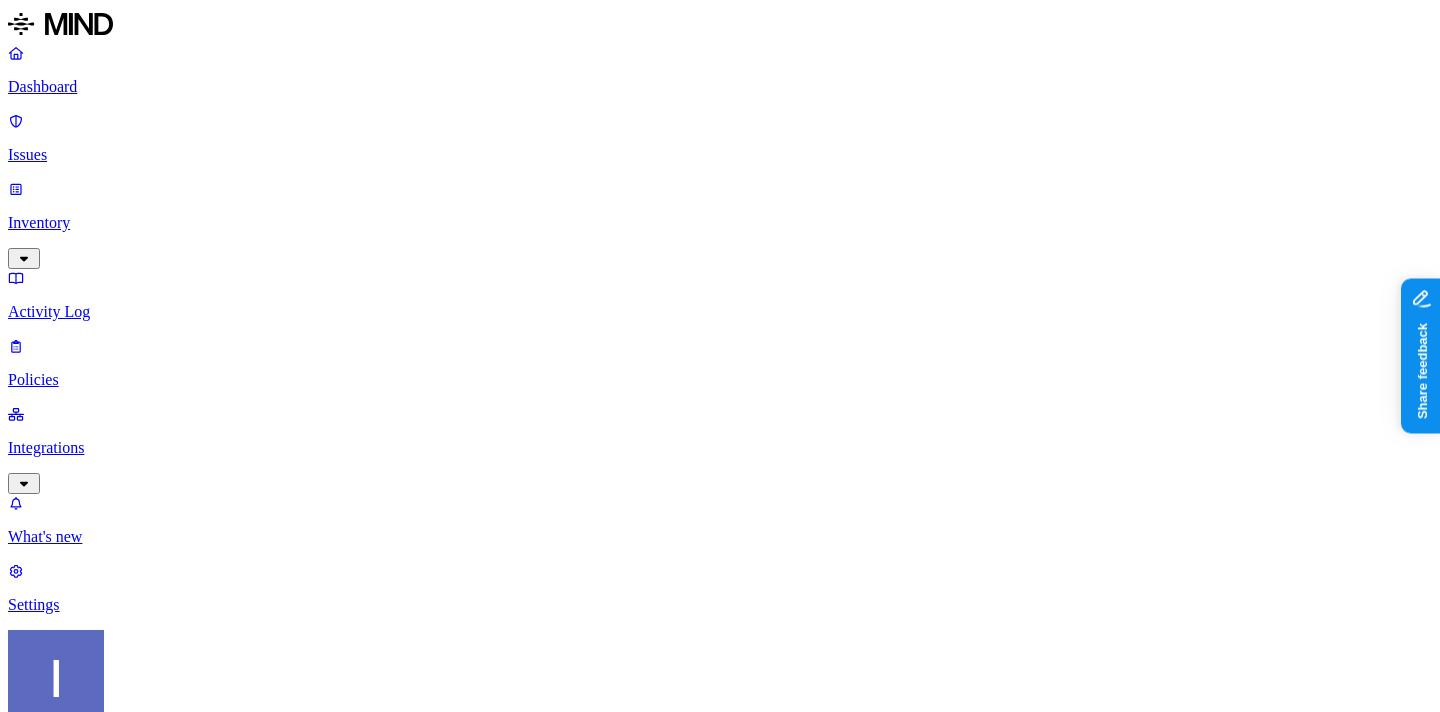 click 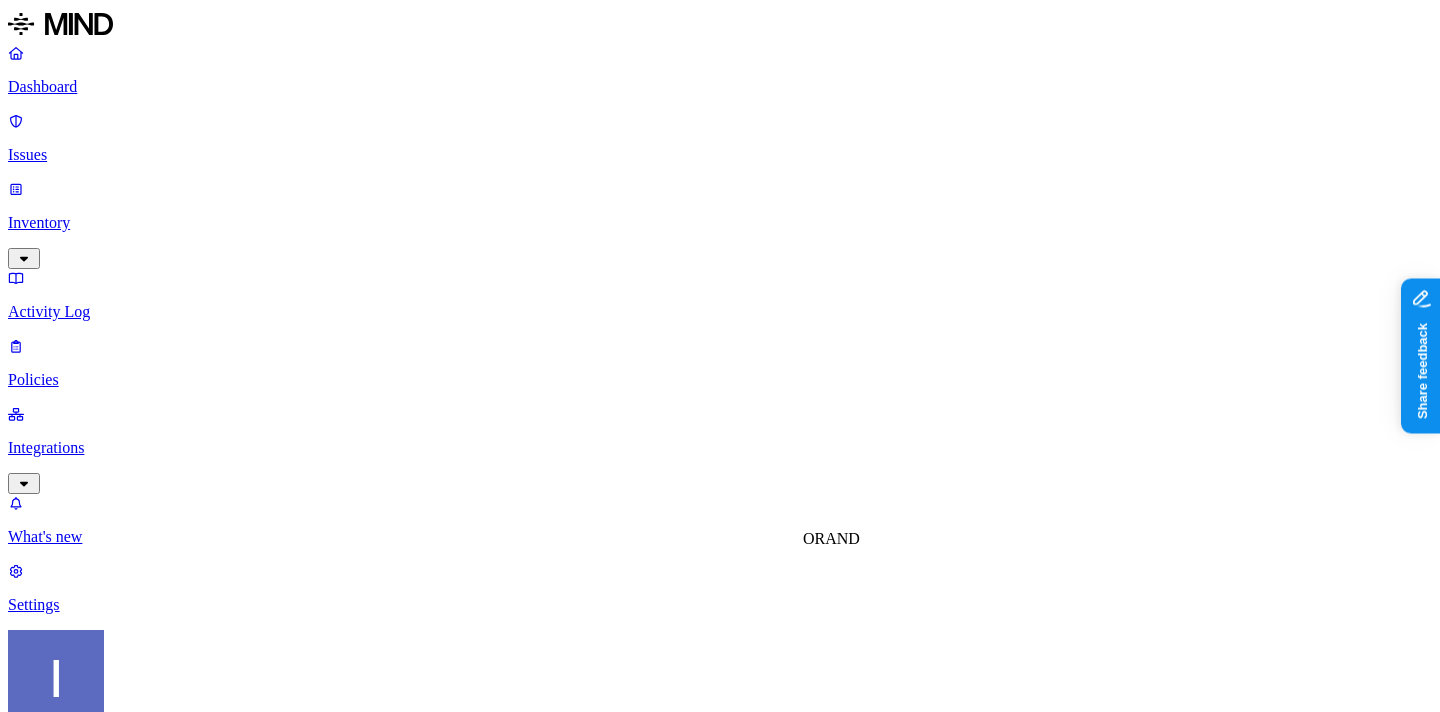 click on "AND" at bounding box center (842, 538) 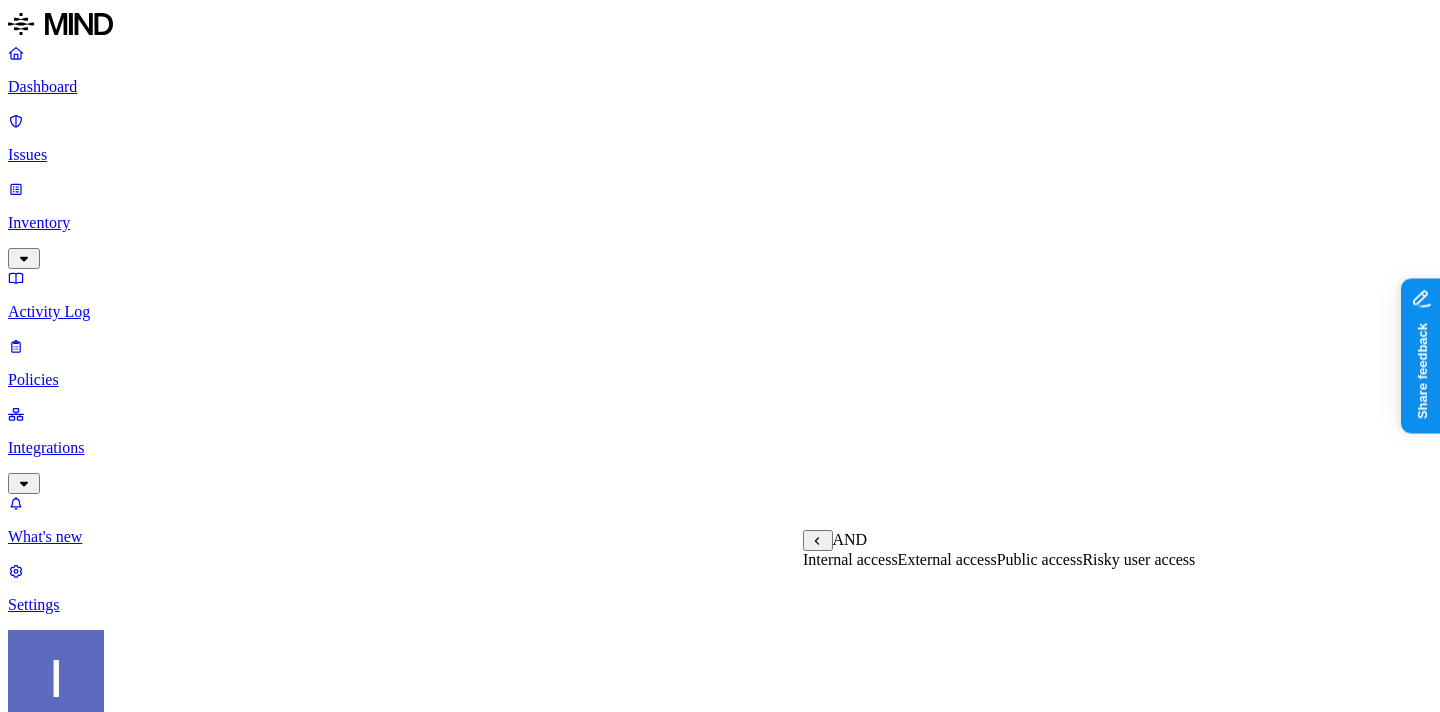 click on "External access" at bounding box center (947, 559) 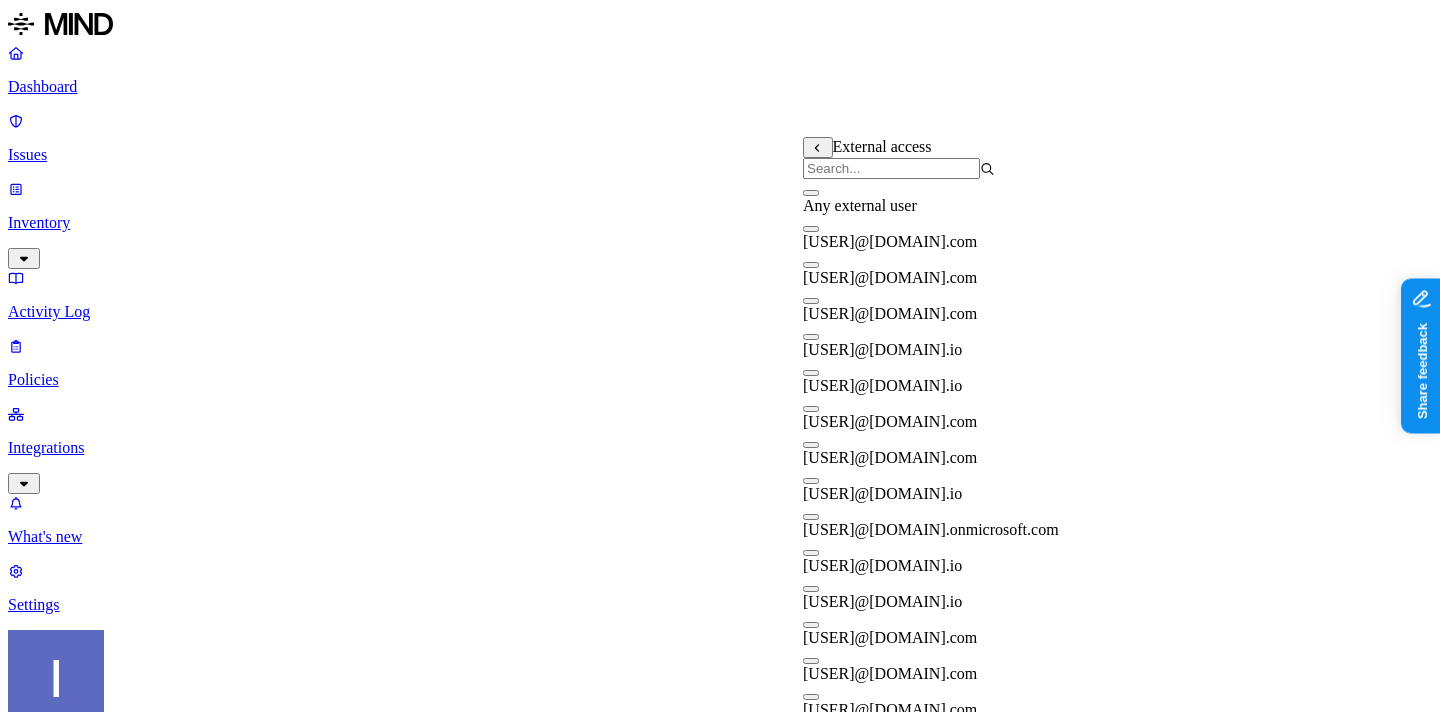 click on "Any external user" at bounding box center (931, 197) 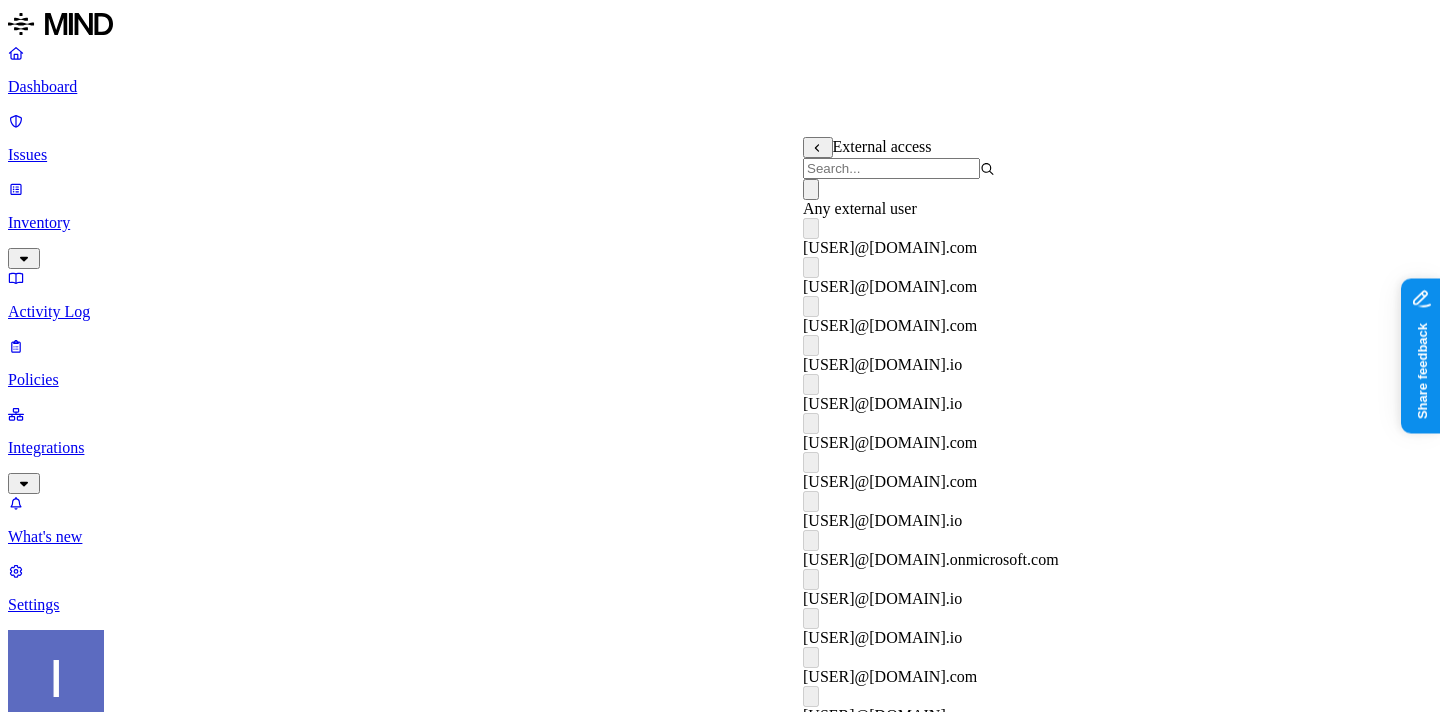 click on "ACCESS WHERE Risky user access is True" at bounding box center [720, 1646] 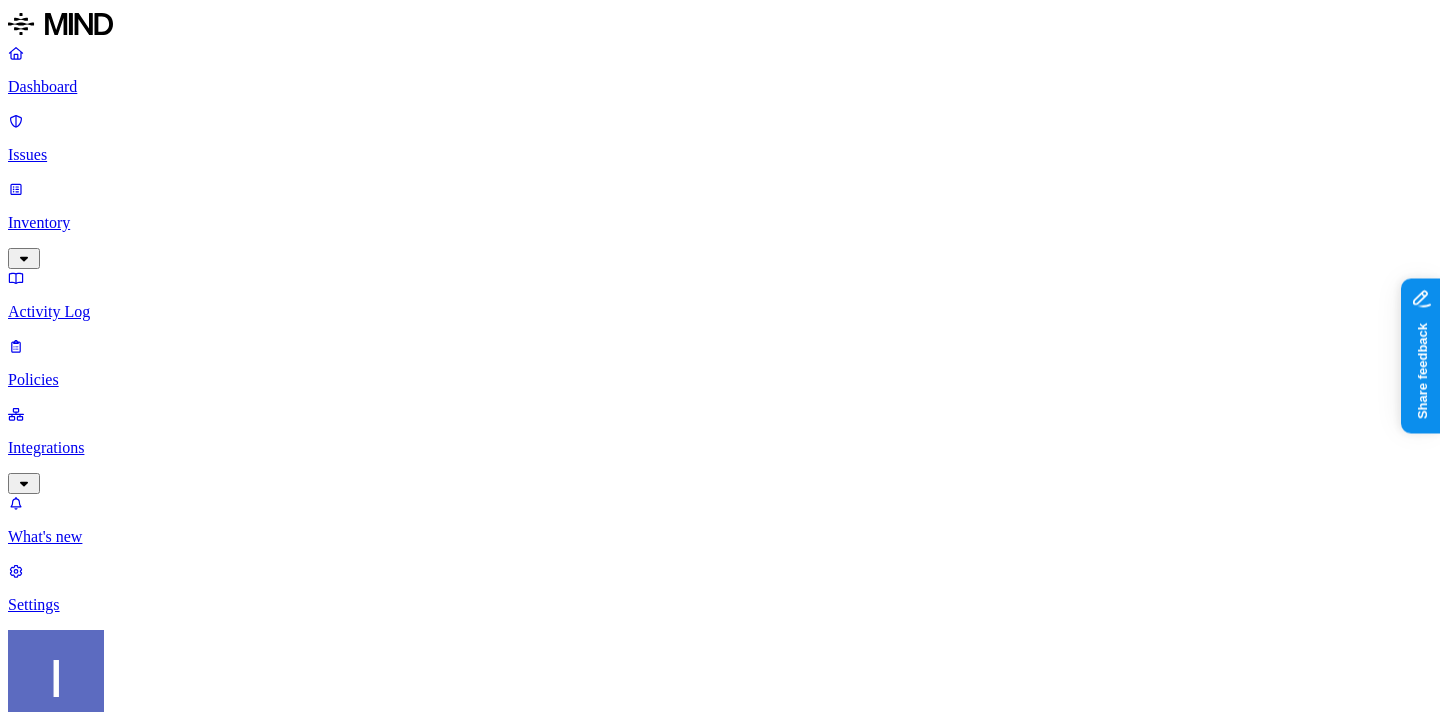 scroll, scrollTop: 422, scrollLeft: 0, axis: vertical 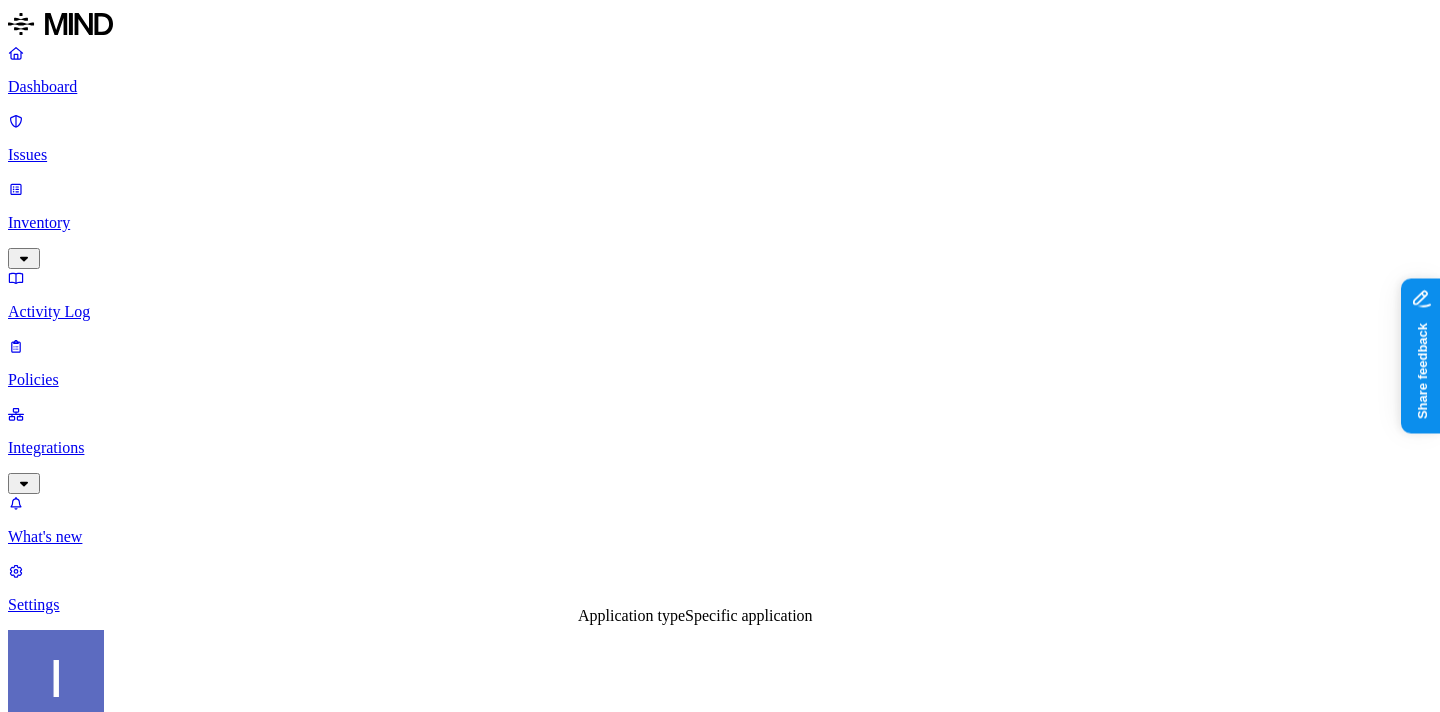 click on "Application type" at bounding box center [631, 615] 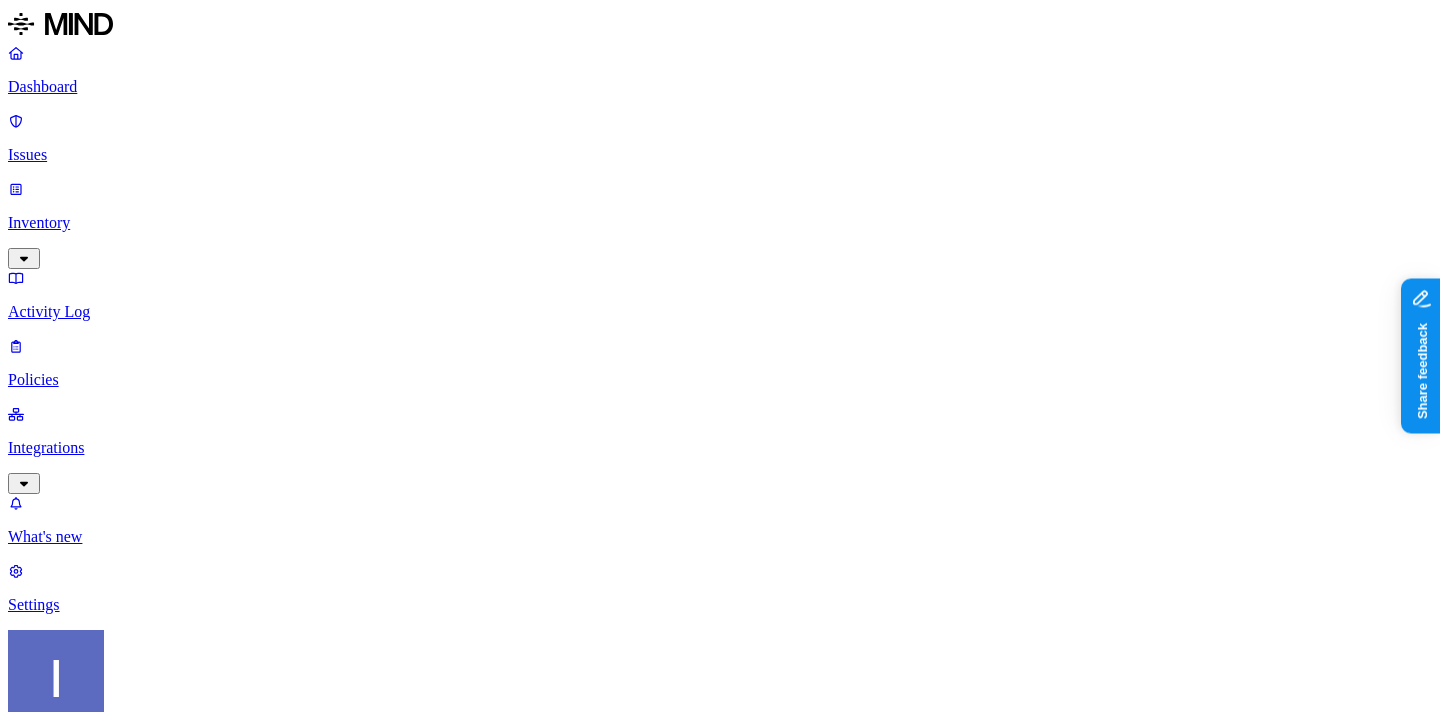 scroll, scrollTop: 392, scrollLeft: 0, axis: vertical 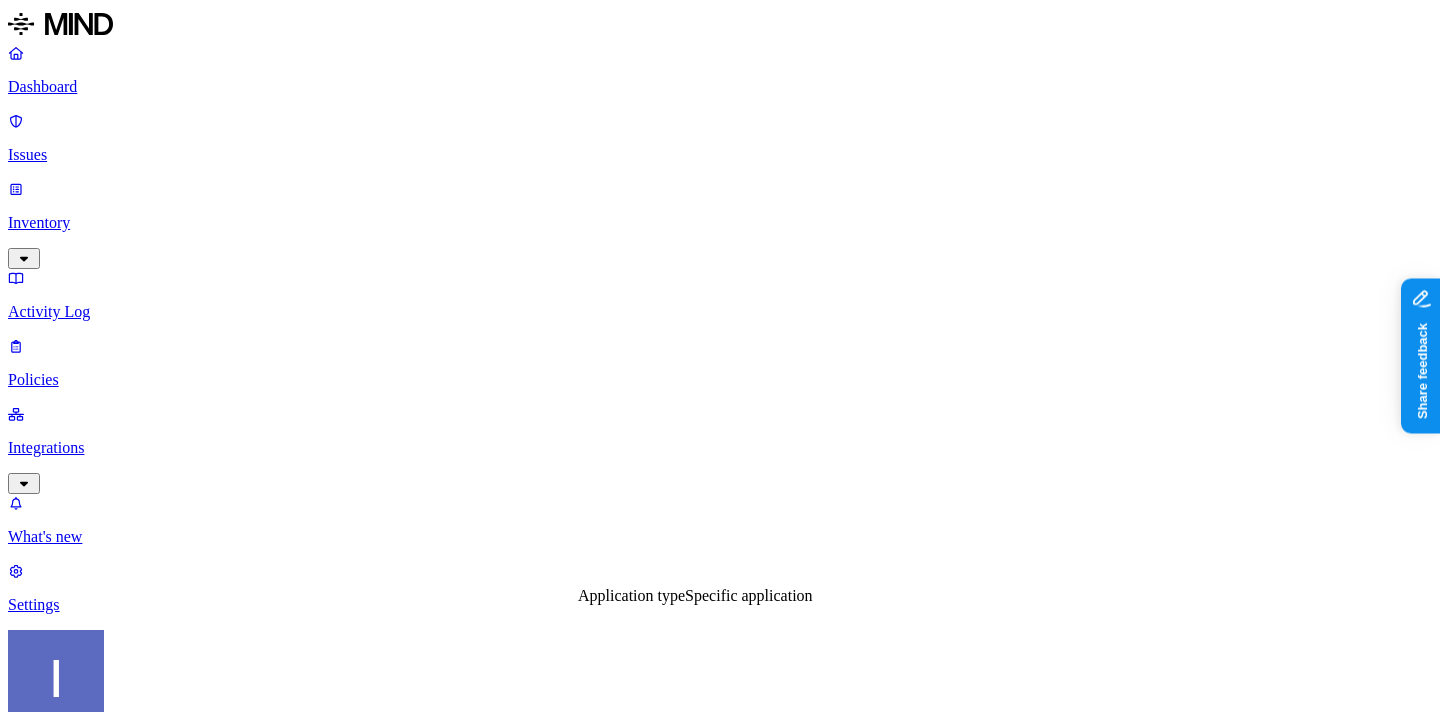 click on "Condition Define the data attributes, access levels, and data source locations that should trigger this exposure policy.  Note: A condition that matches any data with any access level is not valid, as it is too broad. For more details on condition guidelines, please refer to the   documentation DATA WHERE File type is any of 3D and CAD, Solidworks ACCESS WHERE Risky user access is True AND External access is Any external user LOCATION Any" at bounding box center (720, 1634) 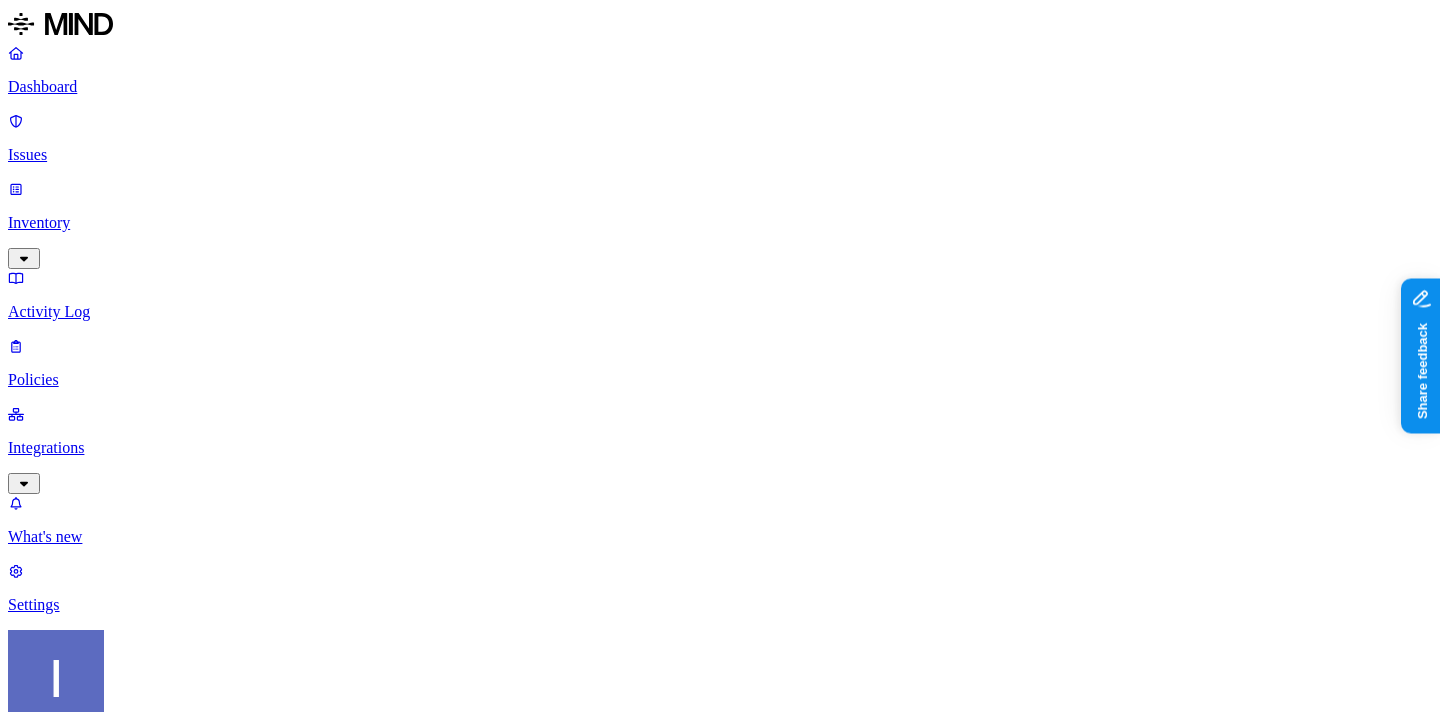 click at bounding box center [720, 1157] 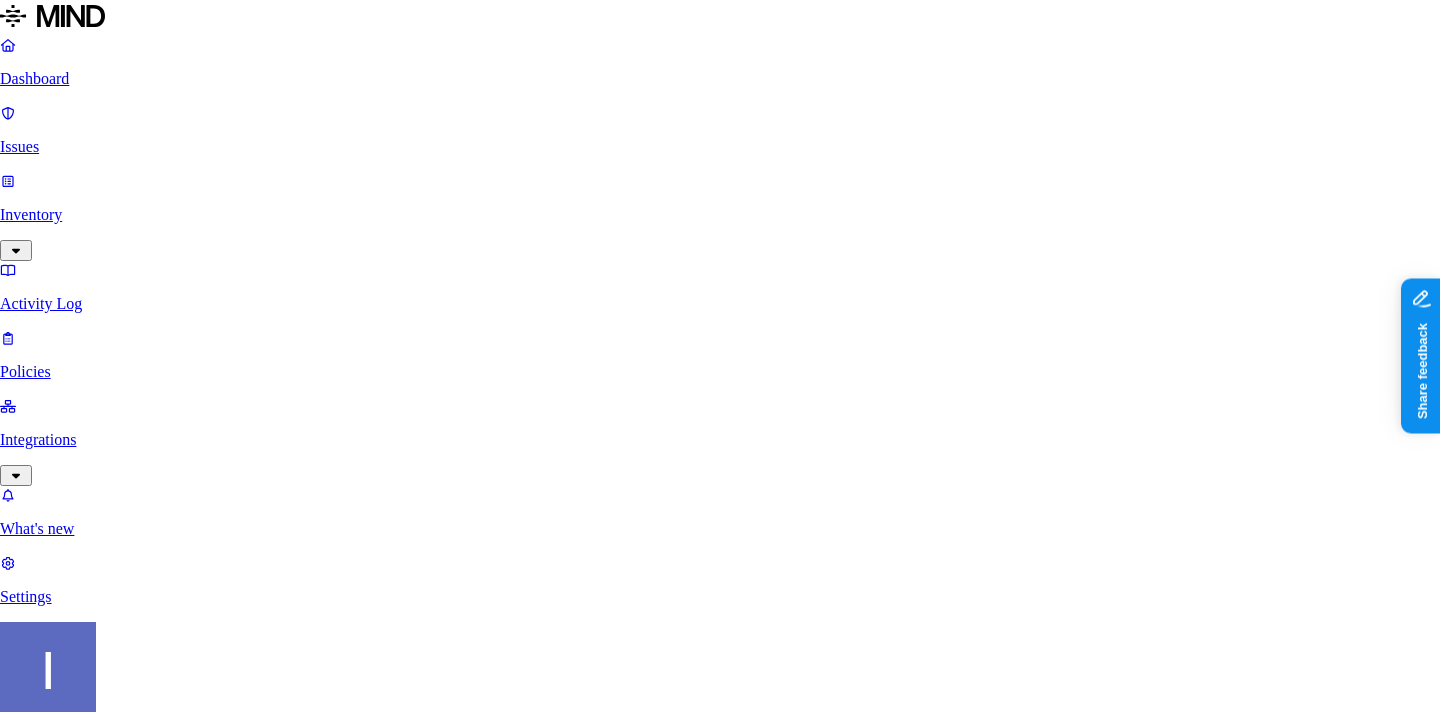 scroll, scrollTop: 392, scrollLeft: 0, axis: vertical 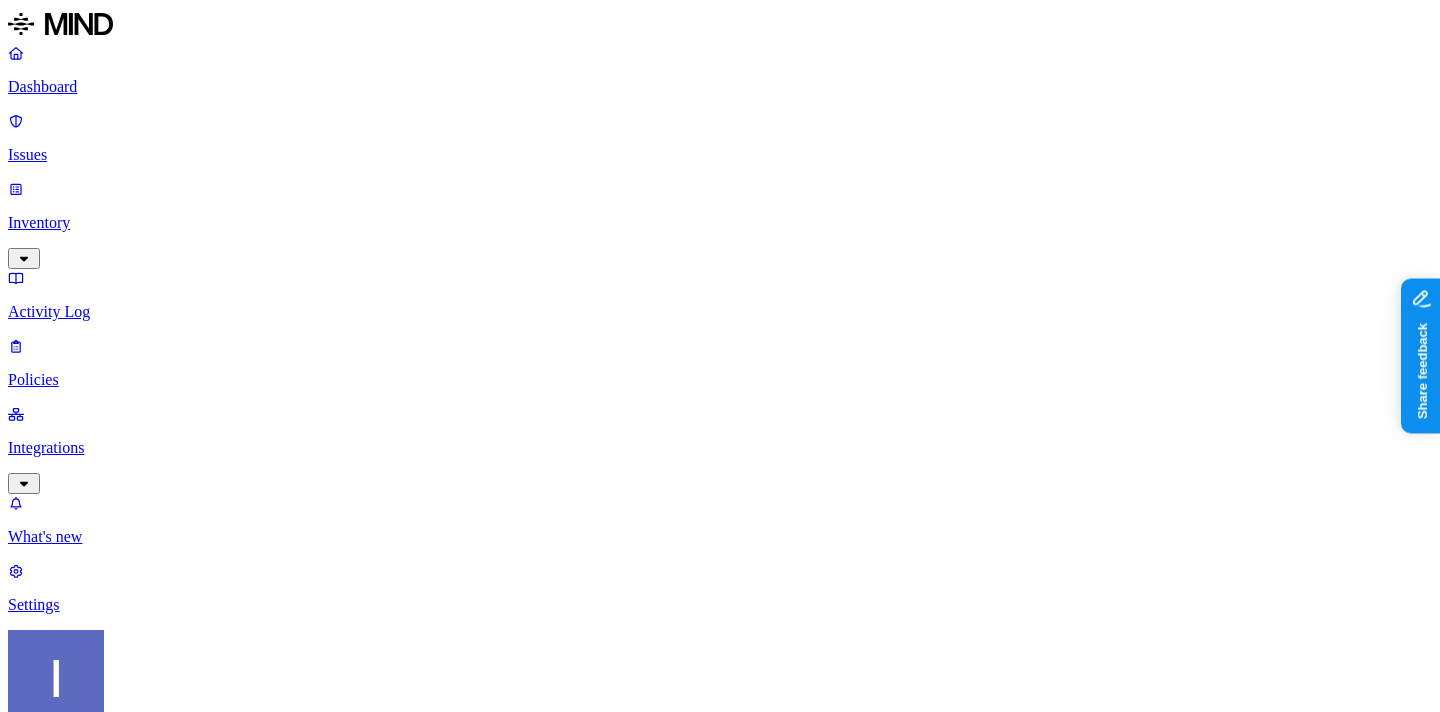 click at bounding box center (31, 1470) 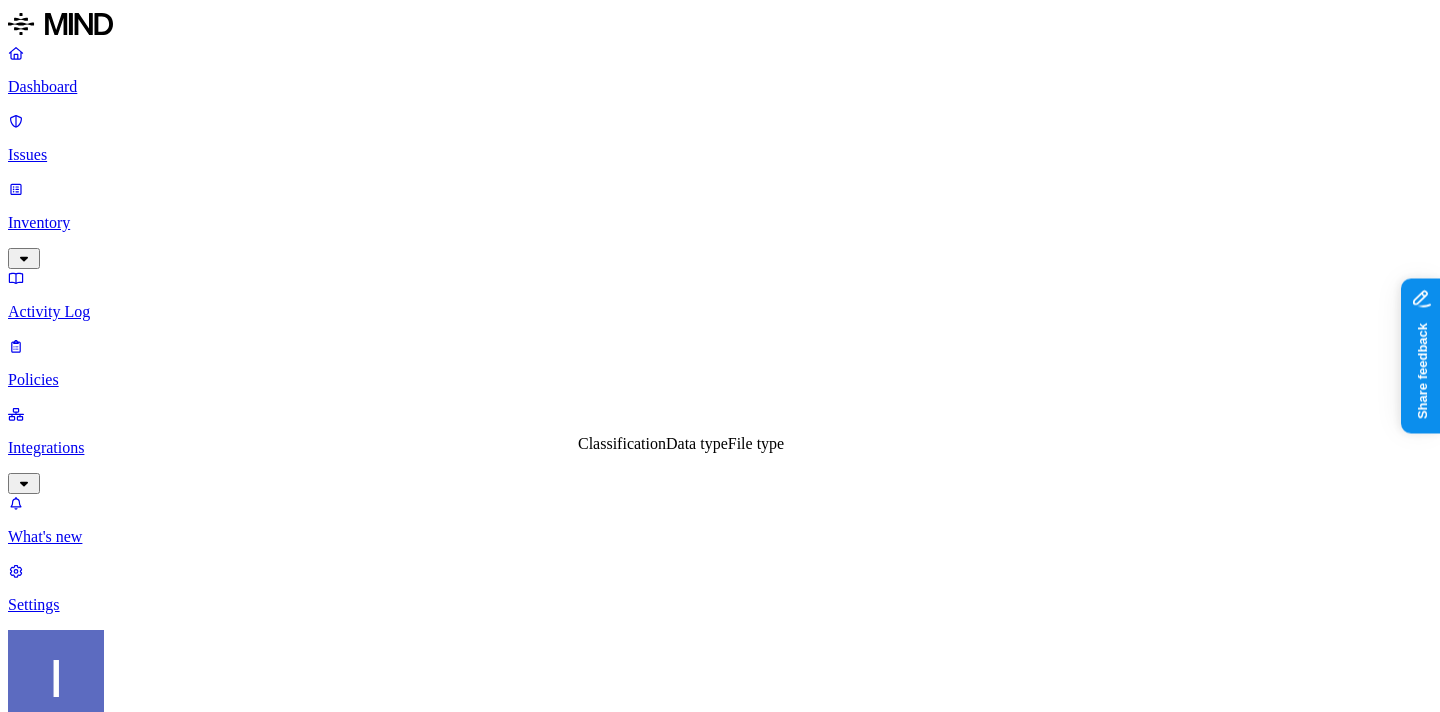 click on "File type" at bounding box center (756, 443) 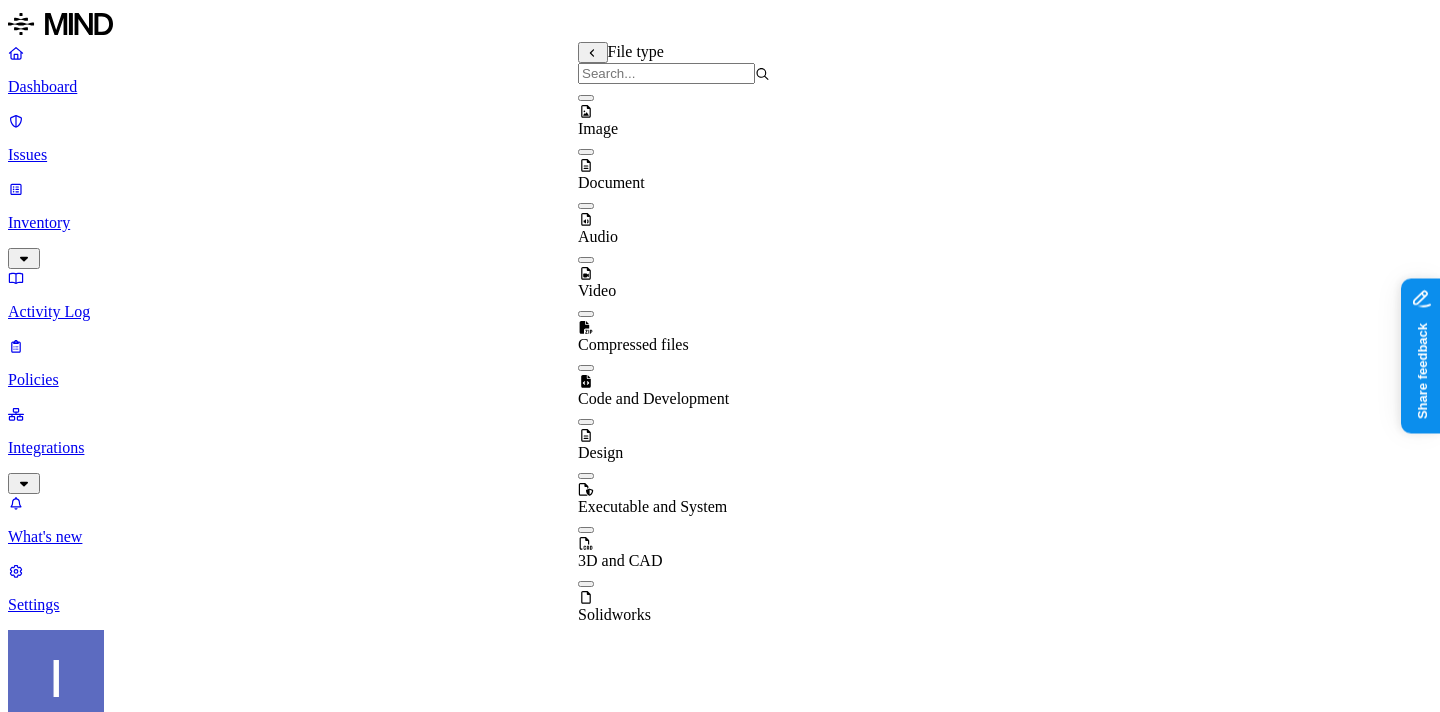 click on "3D and CAD" at bounding box center [674, 543] 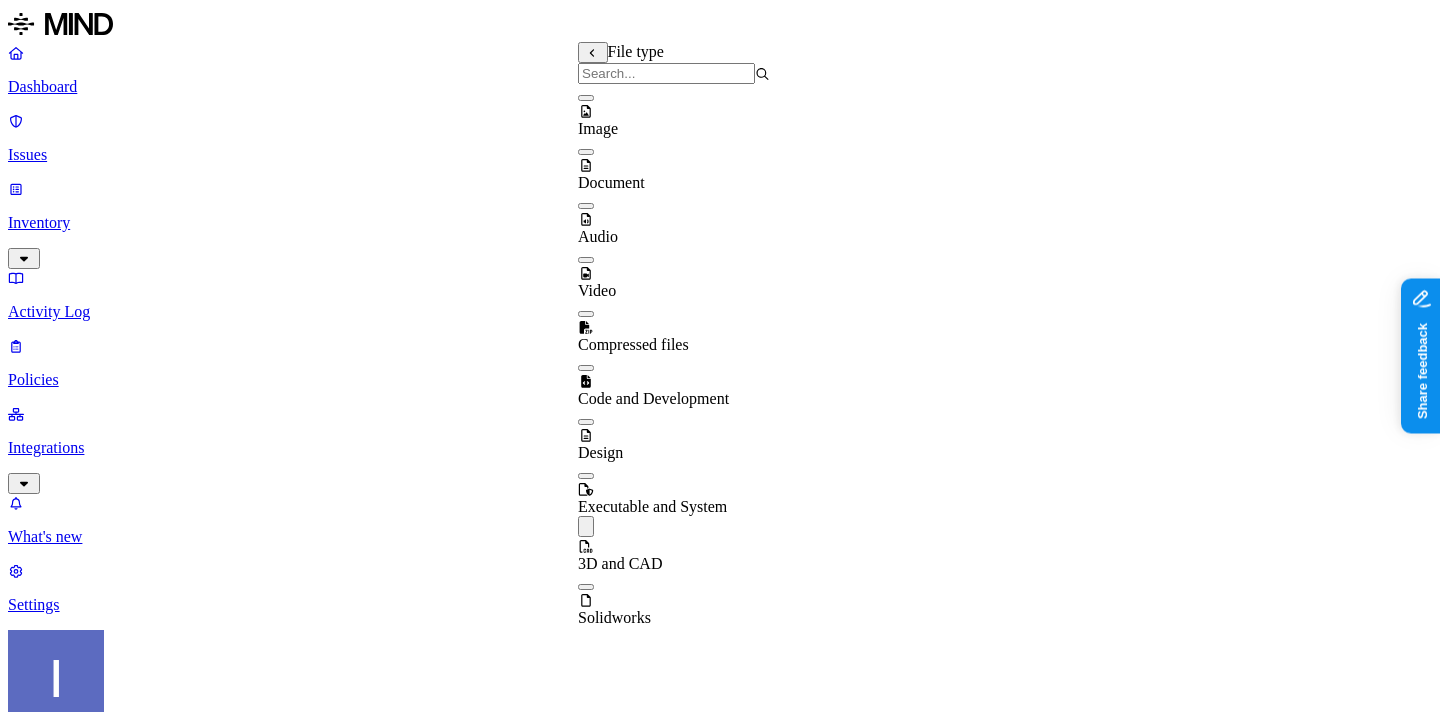 click at bounding box center [666, 73] 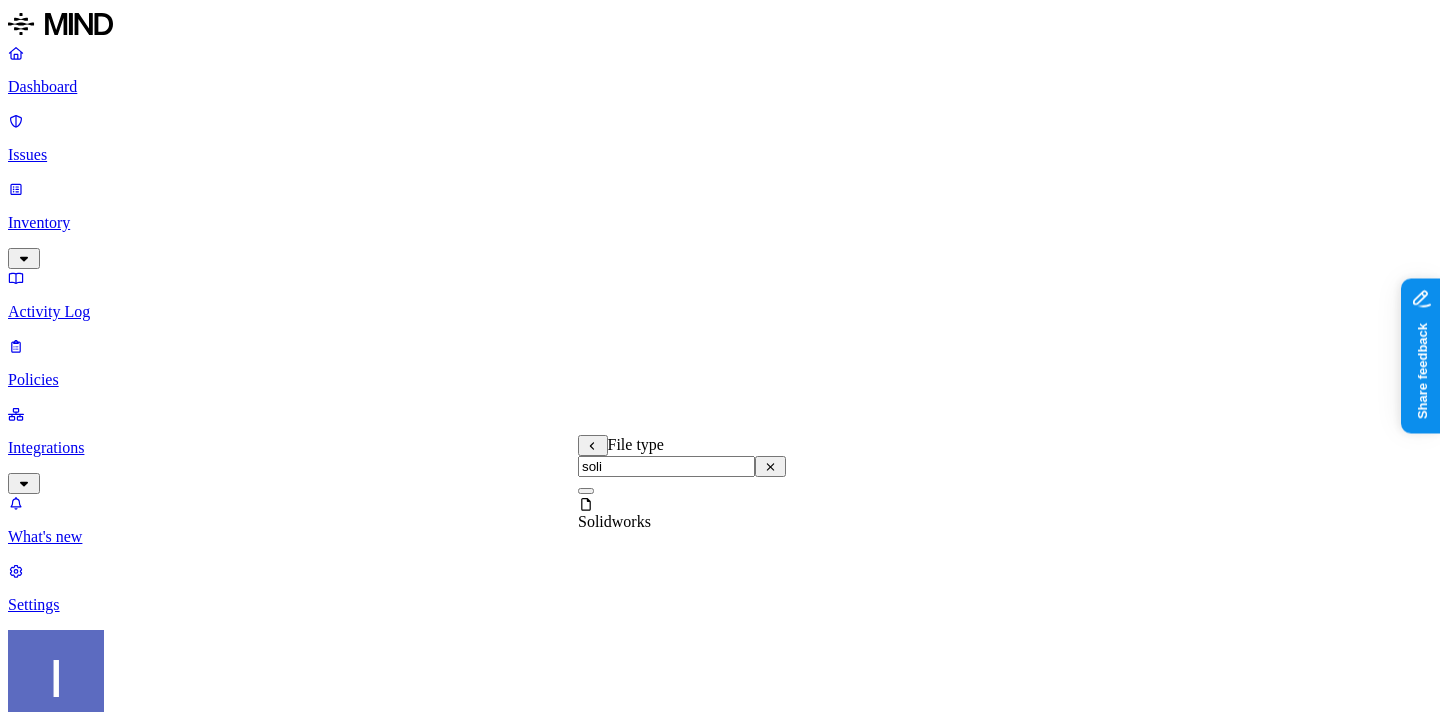 type on "soli" 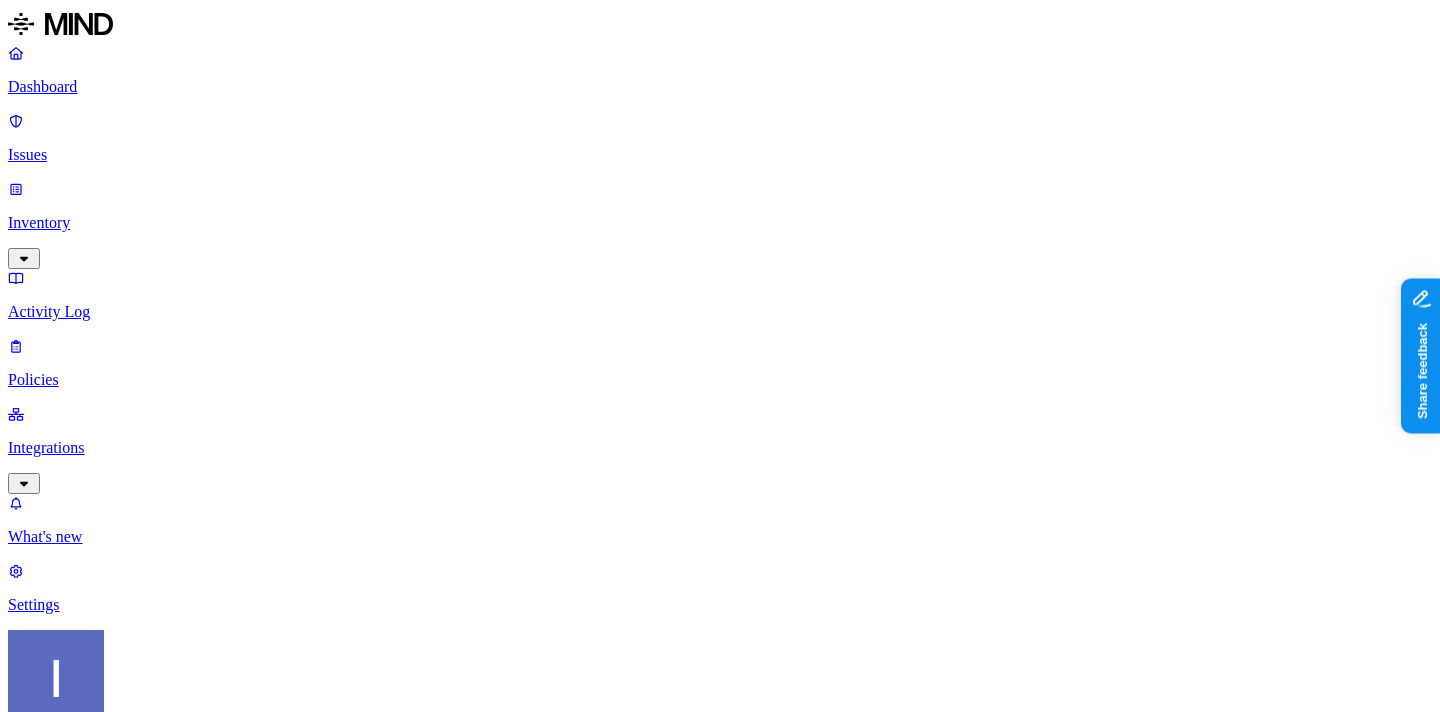 click on "DATA WHERE File type is any of 3D and CAD, Solidworks UPLOAD Anywhere BY USER Anyone" at bounding box center [720, 1571] 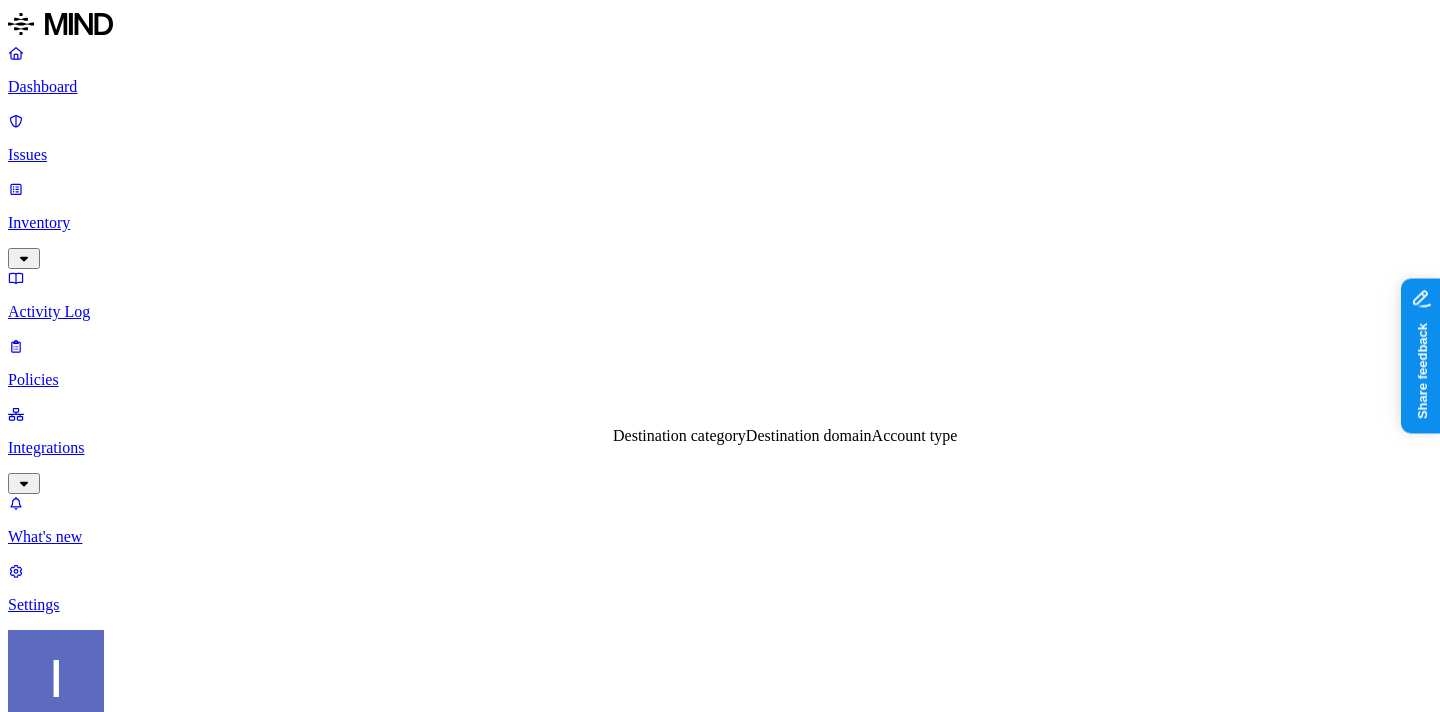 click on "Destination domain" at bounding box center (809, 435) 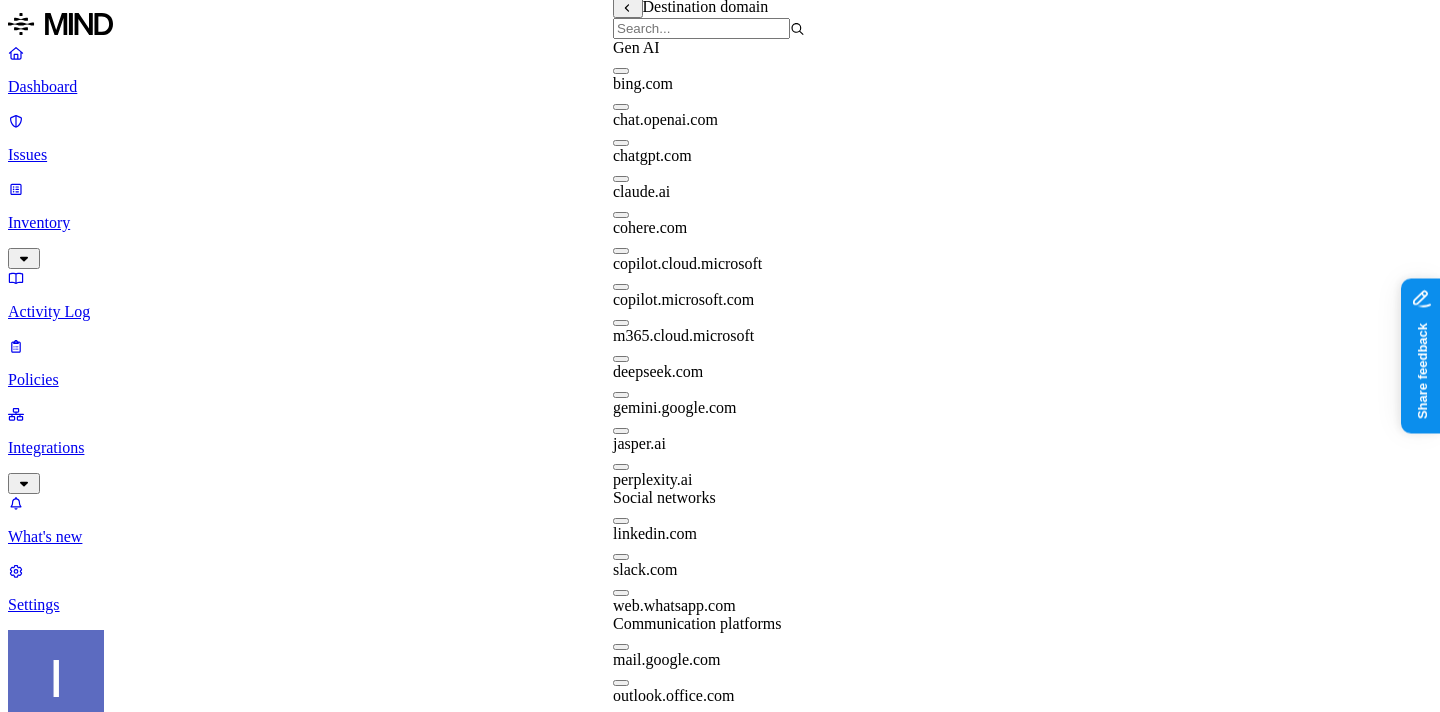 click at bounding box center [701, 28] 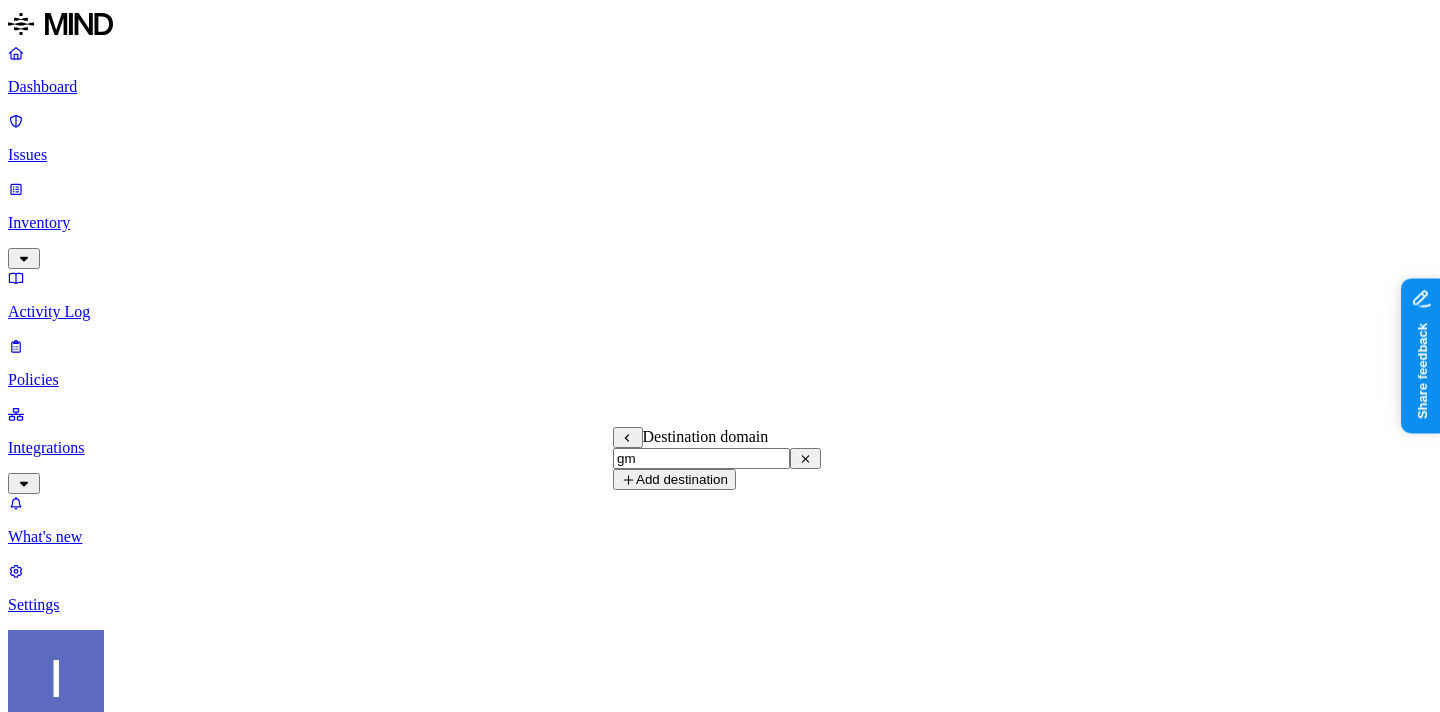 type on "g" 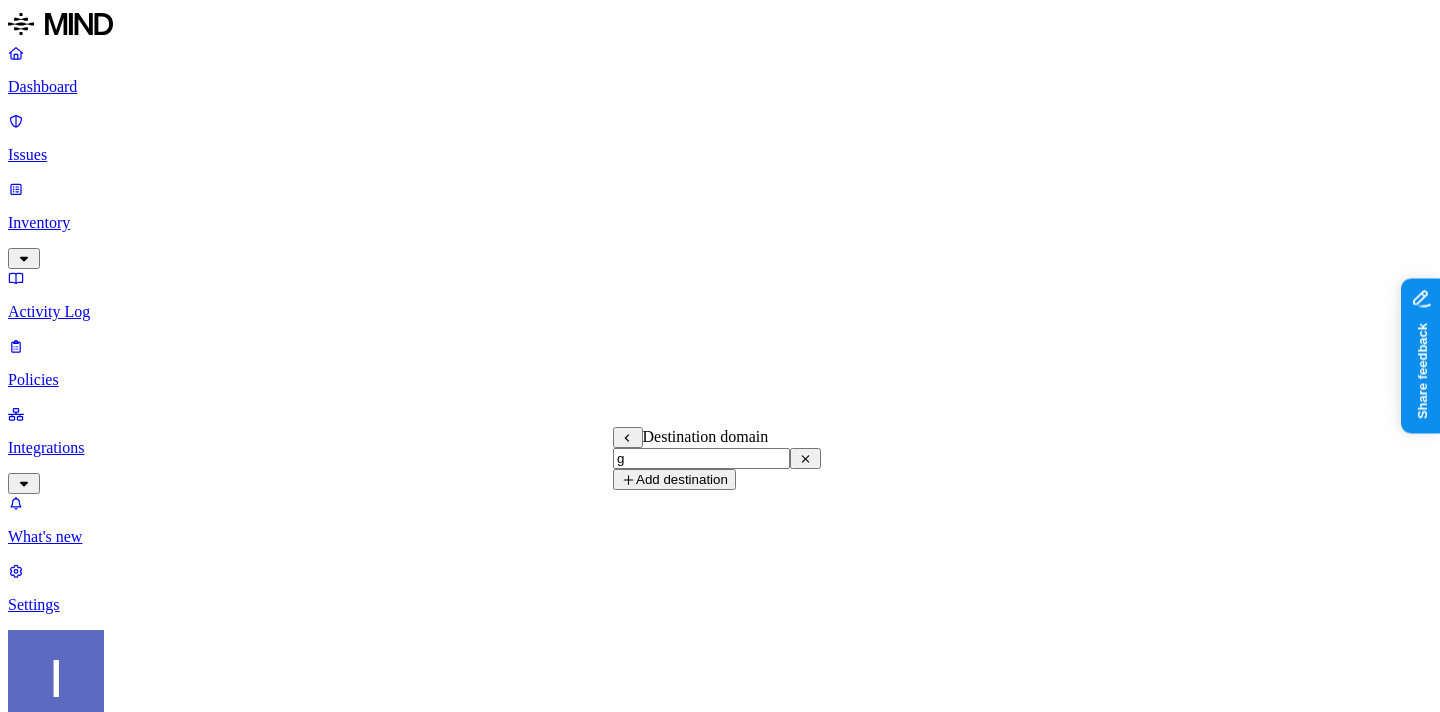 type 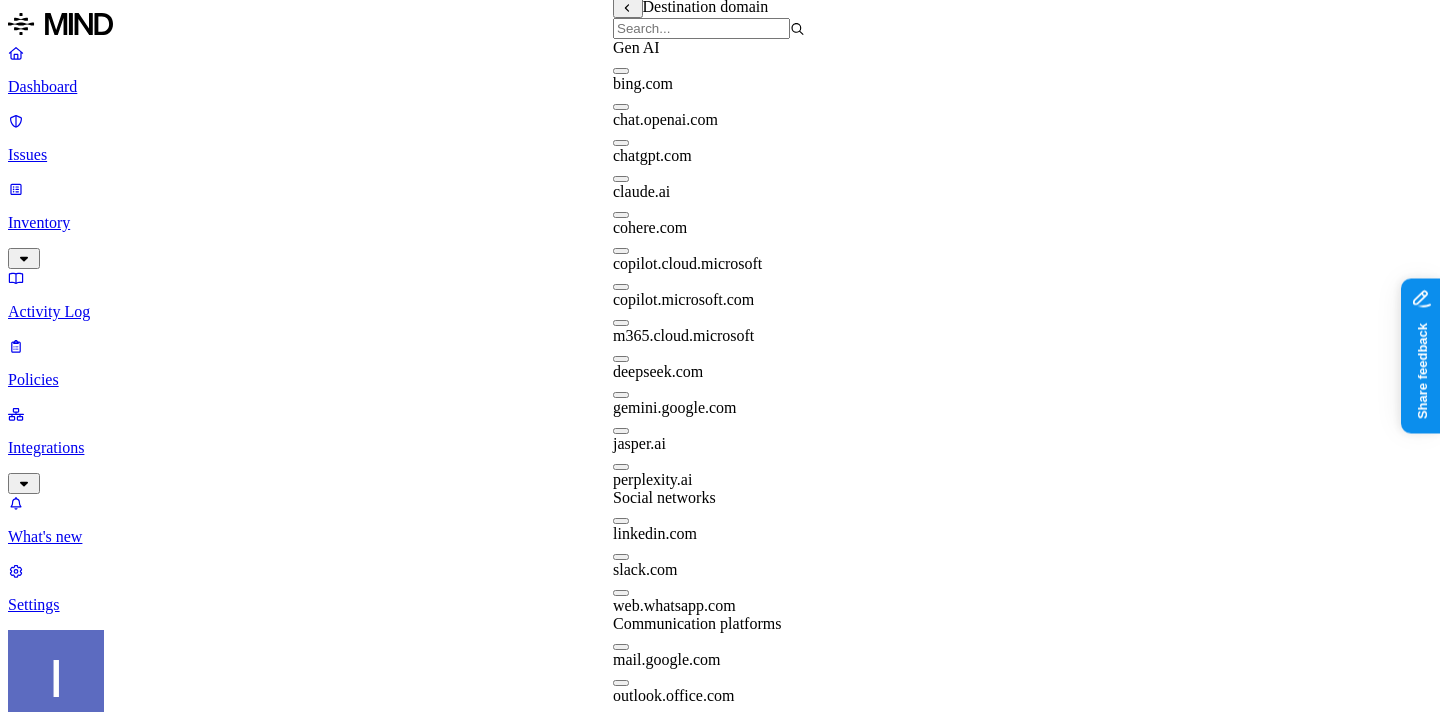 click on "m365.cloud.microsoft" at bounding box center [709, 327] 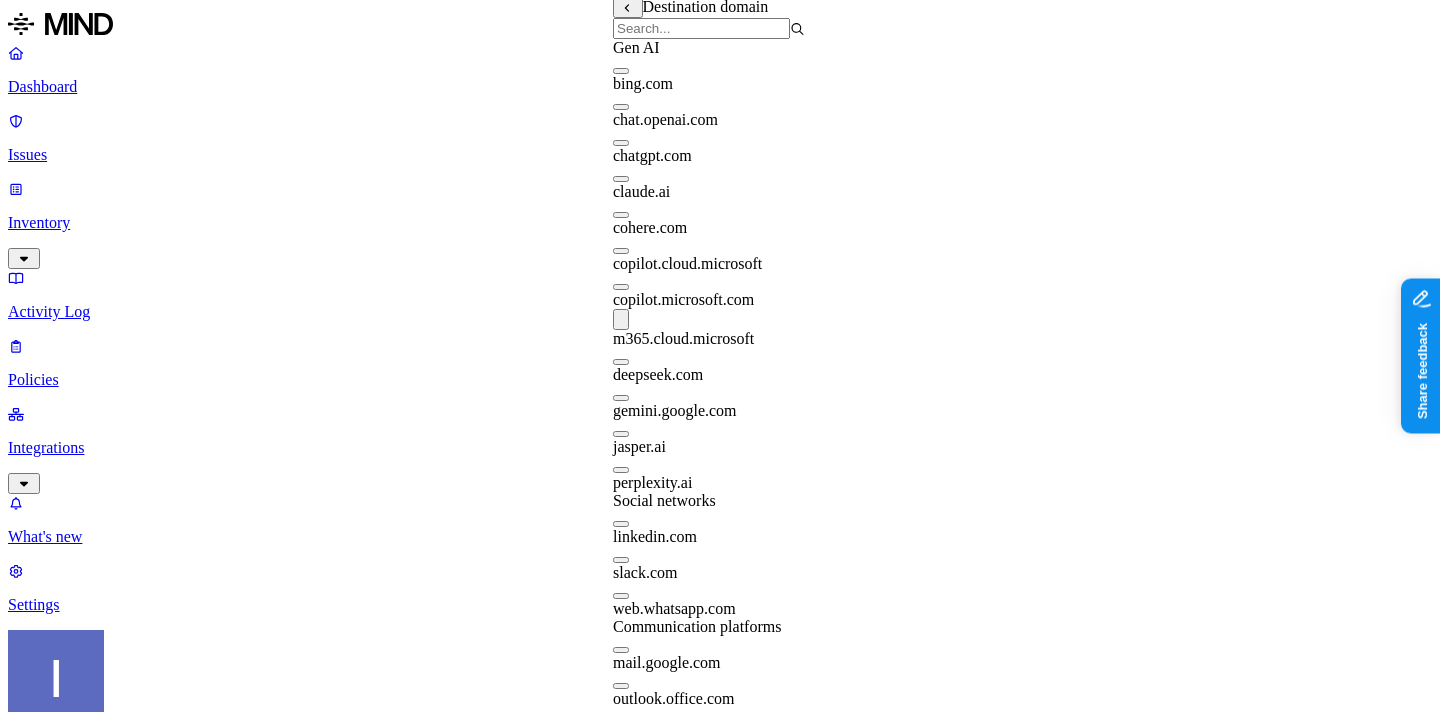 click on "New policy Policy name   Severity Select severity Low Medium High Critical   Description (Optional) Policy type Exfiltration Prevent sensitive data uploads Endpoint Exposure Detect sensitive data exposure Cloud Condition Define the data attributes, exfiltration destinations, and users that should trigger the policy.  By default, the policy will be triggered by any data uploaded to any destination by any user. For more details on condition guidelines, please refer to the   documentation DATA WHERE File type is any of 3D and CAD, Solidworks UPLOAD Anywhere BY USER Anyone Action Default action Default action for all users and groups who violate the policy. Block with override BlockDeny all uploads. Block with overrideDeny all uploads with an option to upload anyway. MonitorAllow uploads and create a new issue. AllowAllow all uploads. Exceptions You can add exceptions for specific users or groups. Exceptions are evaluated from the top. Add Exception Notifications Method None None Maya Raz prod-164.westus dadaa" at bounding box center [720, 1510] 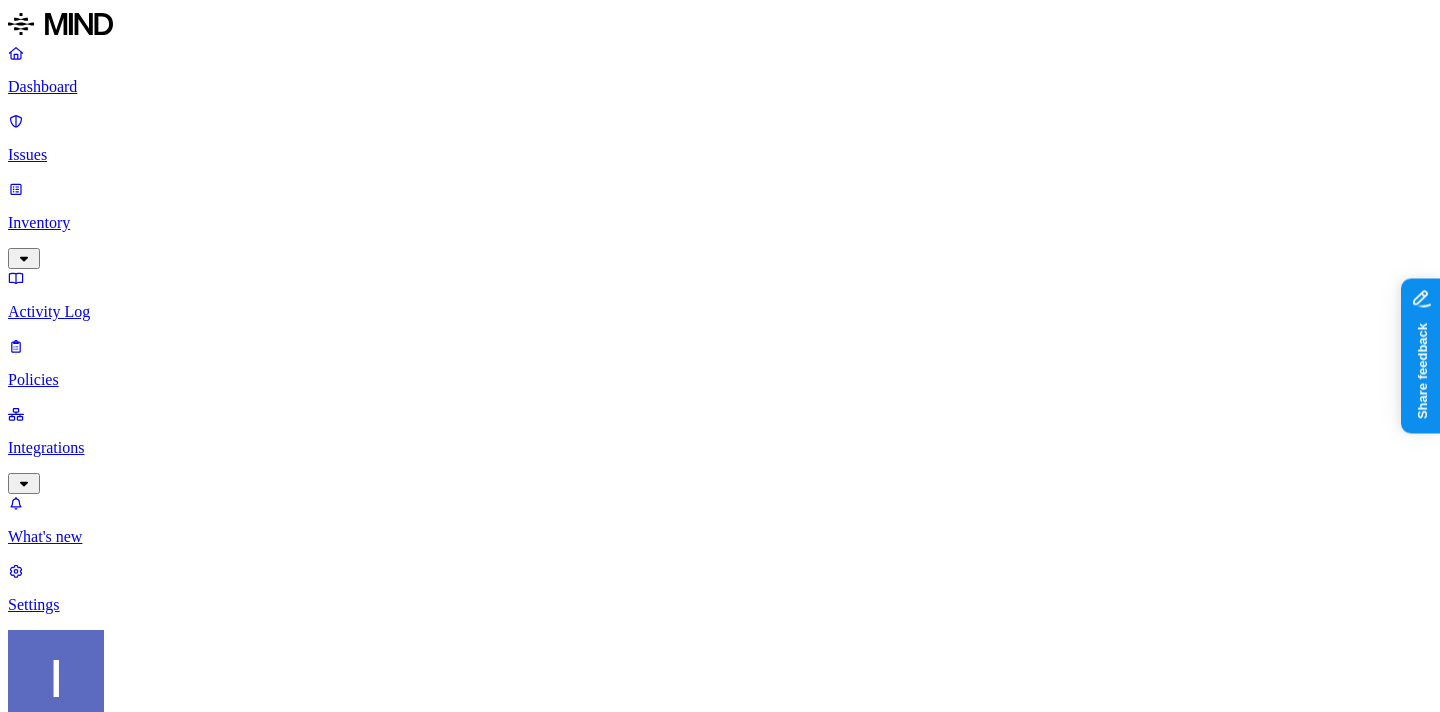 click at bounding box center [31, 1719] 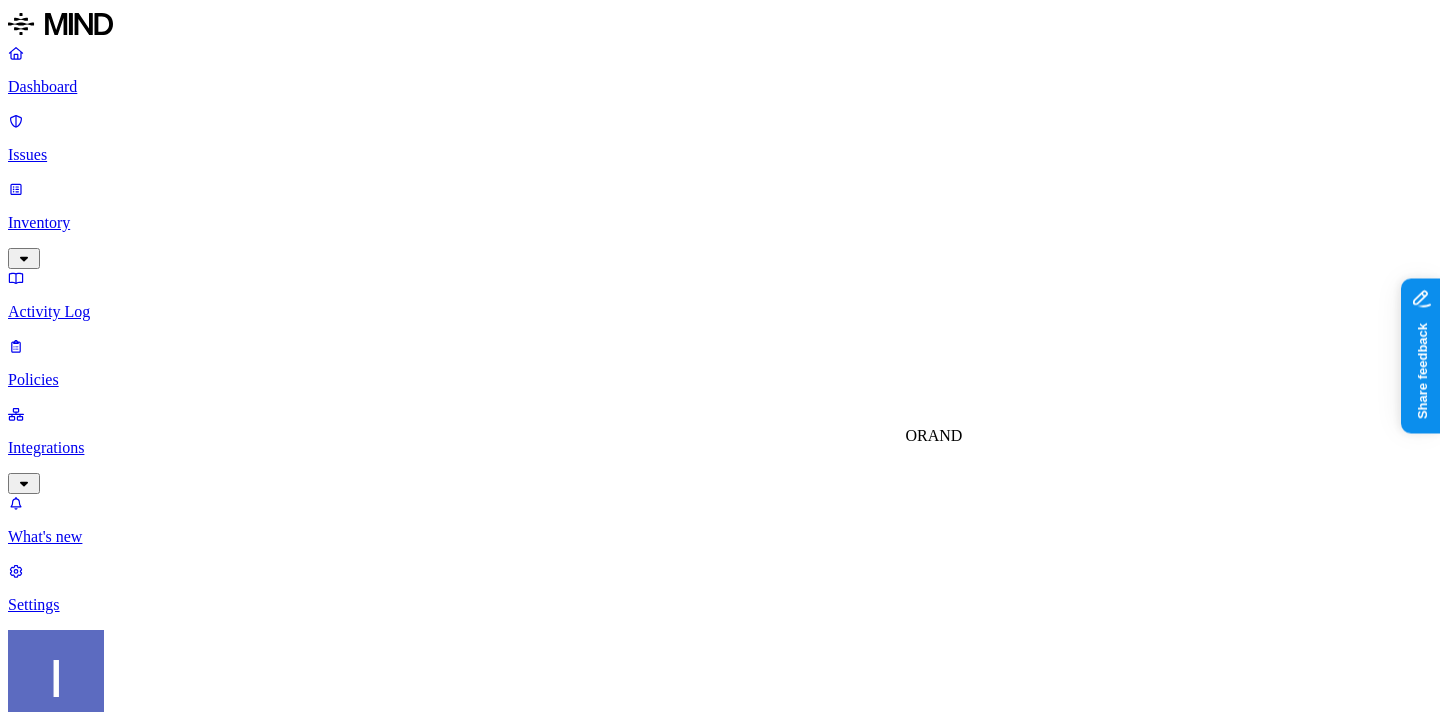 click on "AND" at bounding box center [945, 435] 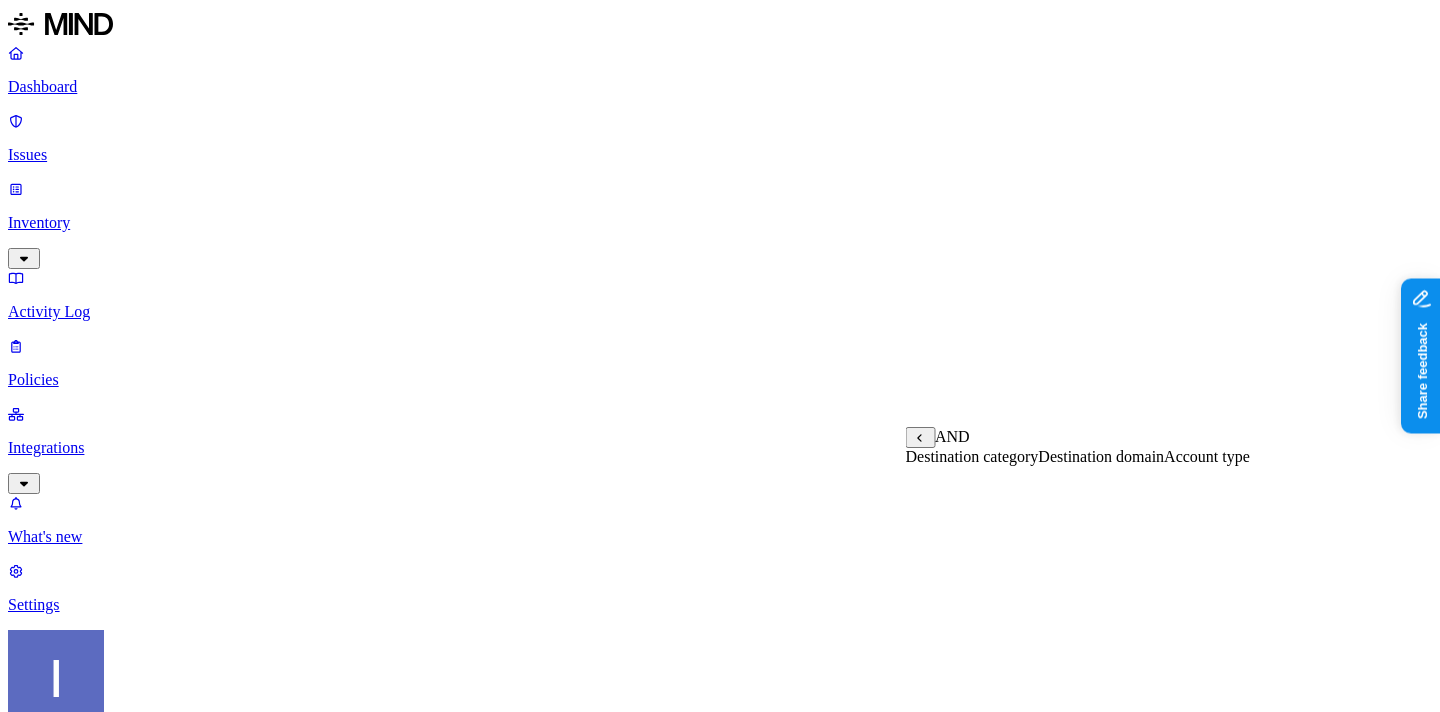 click on "Account type" at bounding box center [1207, 456] 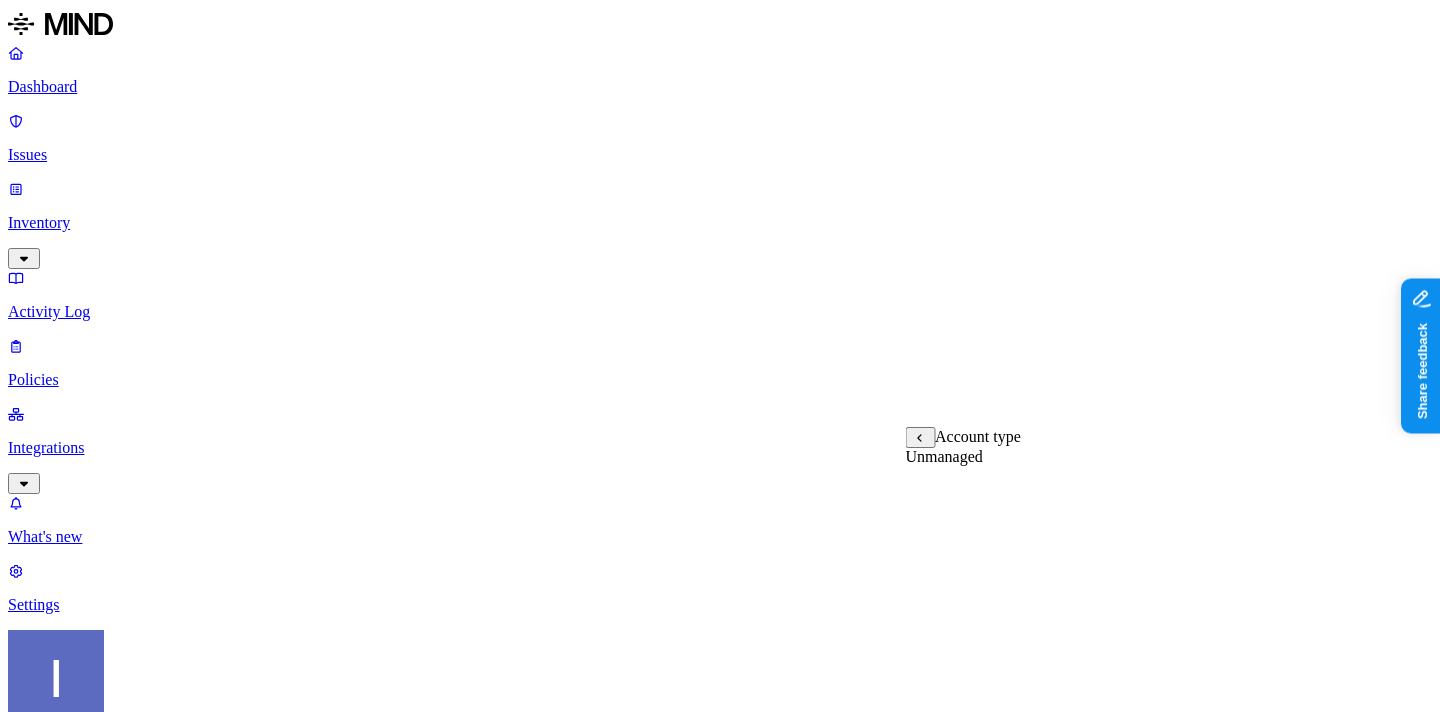 click on "Unmanaged" at bounding box center [944, 456] 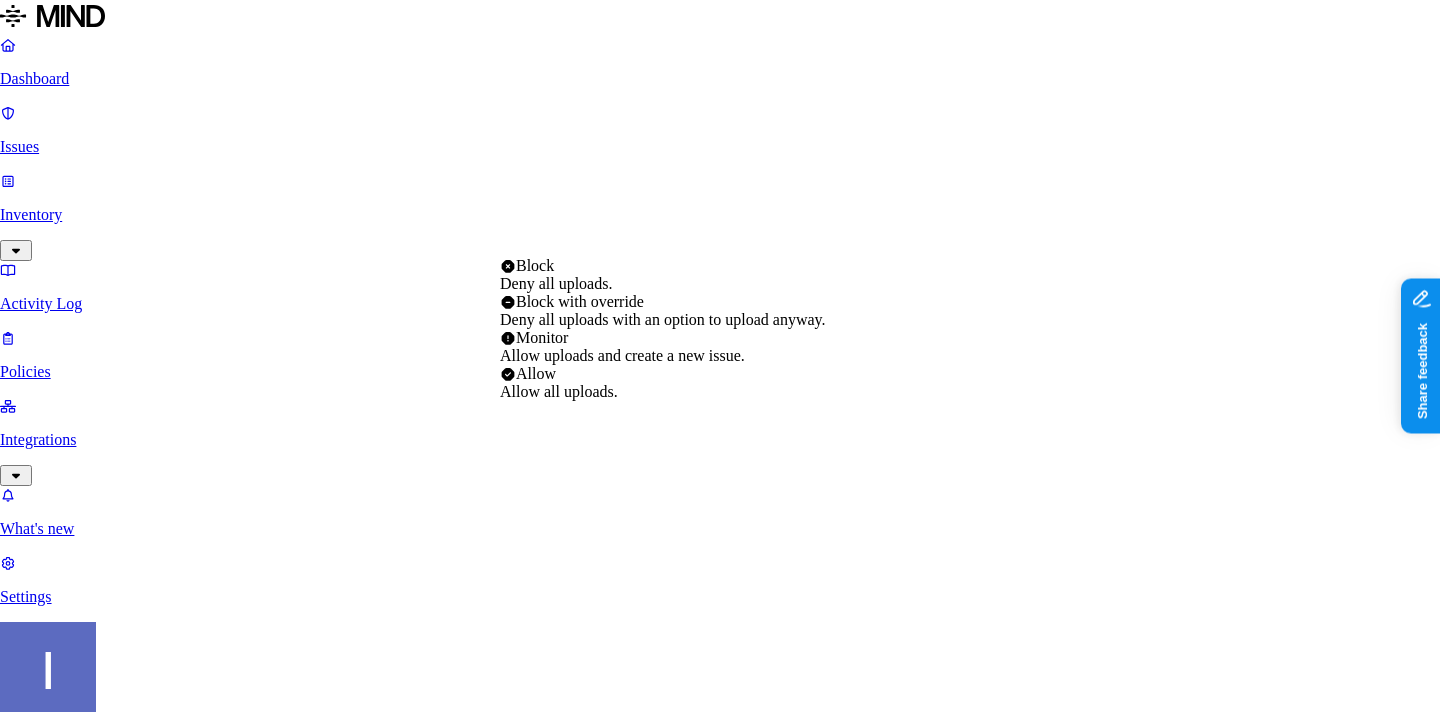 click on "Dashboard Issues Inventory Activity Log Policies Integrations What's new 1 Settings Itai Schwartz ACME New policy Policy name   Severity Select severity Low Medium High Critical   Description (Optional) Policy type Exfiltration Prevent sensitive data uploads Endpoint Exposure Detect sensitive data exposure Cloud Condition Define the data attributes, exfiltration destinations, and users that should trigger the policy.  By default, the policy will be triggered by any data uploaded to any destination by any user. For more details on condition guidelines, please refer to the   documentation DATA WHERE File type is any of 3D and CAD, Solidworks UPLOAD WHERE Destination domain is m365.cloud.microsoft AND Account type is Unmanaged BY USER Anyone Action Default action Default action for all users and groups who violate the policy. Block with override BlockDeny all uploads. Block with overrideDeny all uploads with an option to upload anyway. MonitorAllow uploads and create a new issue. Exceptions Method" at bounding box center (720, 1202) 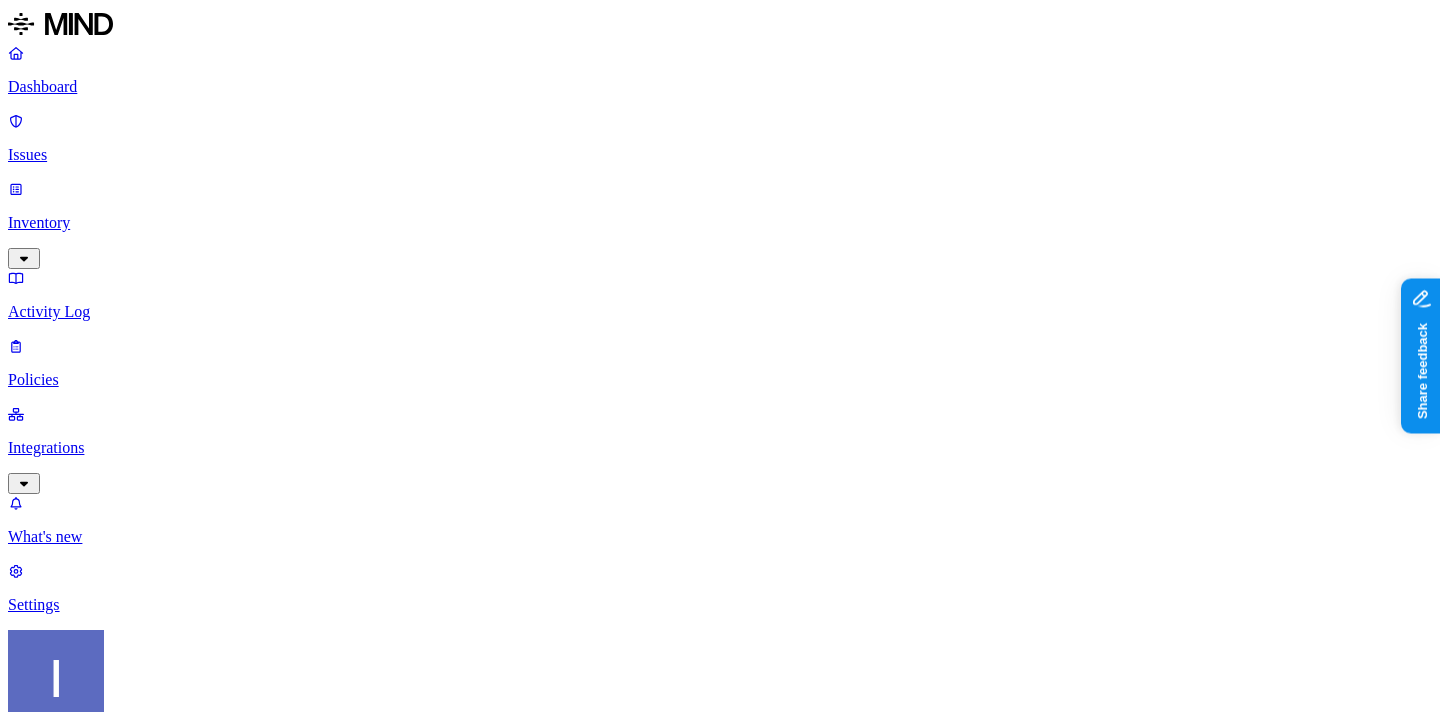 scroll, scrollTop: 769, scrollLeft: 0, axis: vertical 